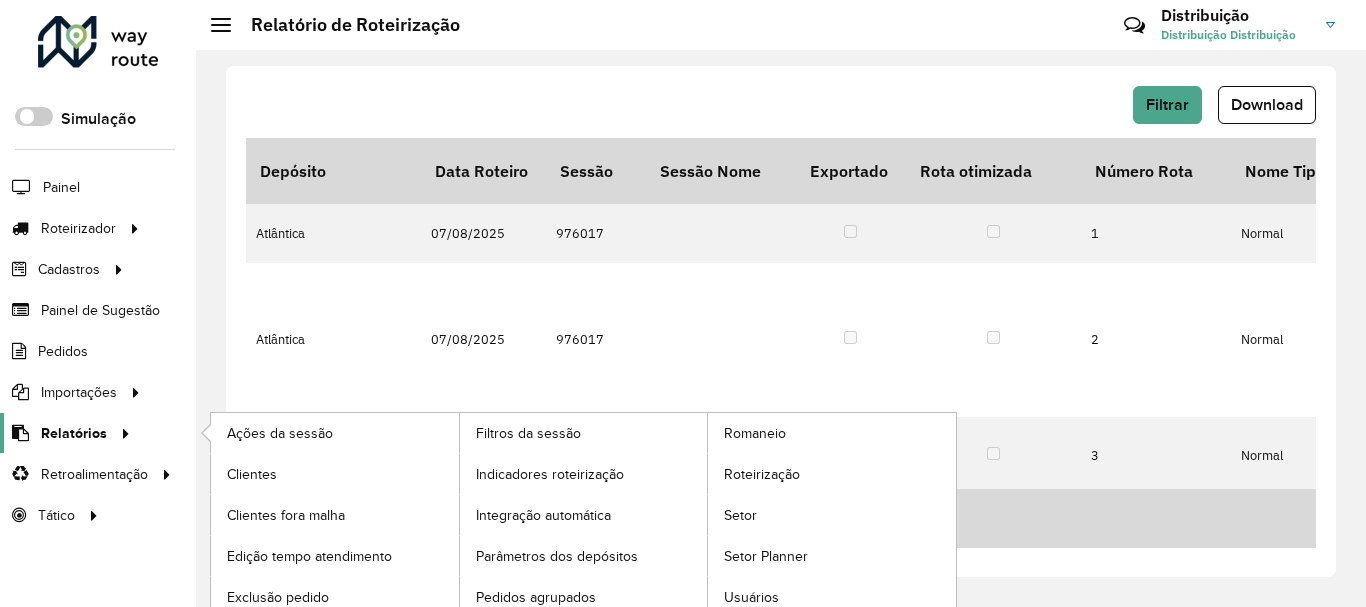 scroll, scrollTop: 0, scrollLeft: 0, axis: both 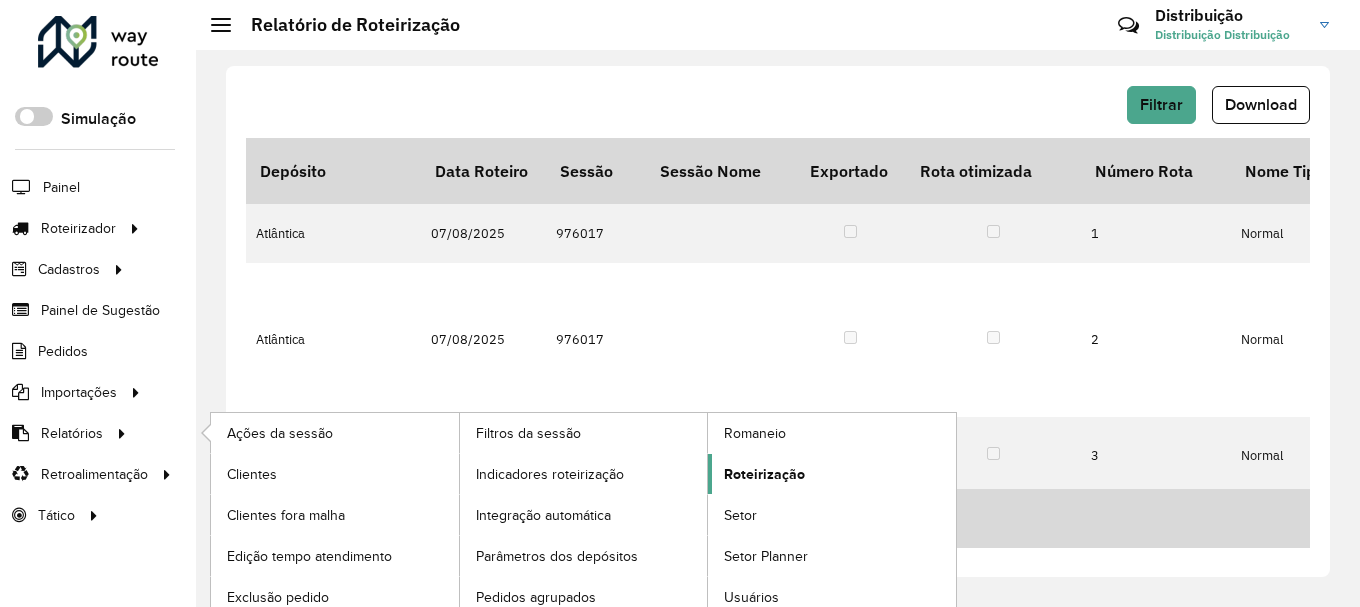 click on "Roteirização" 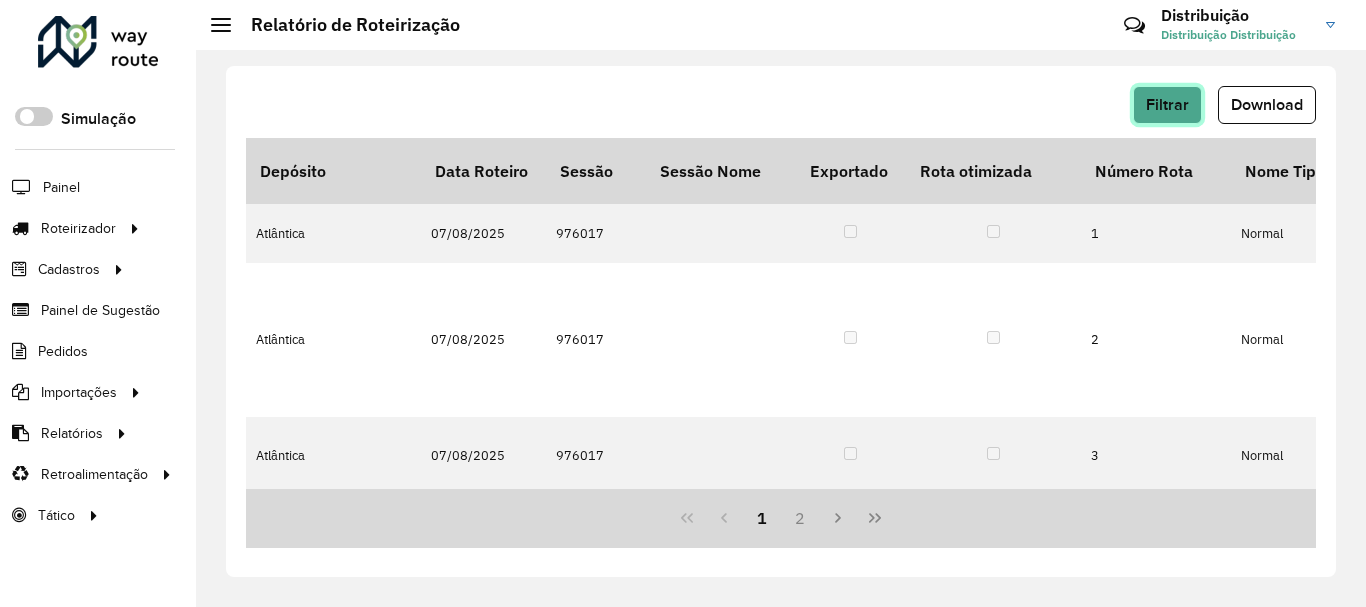 click on "Filtrar" 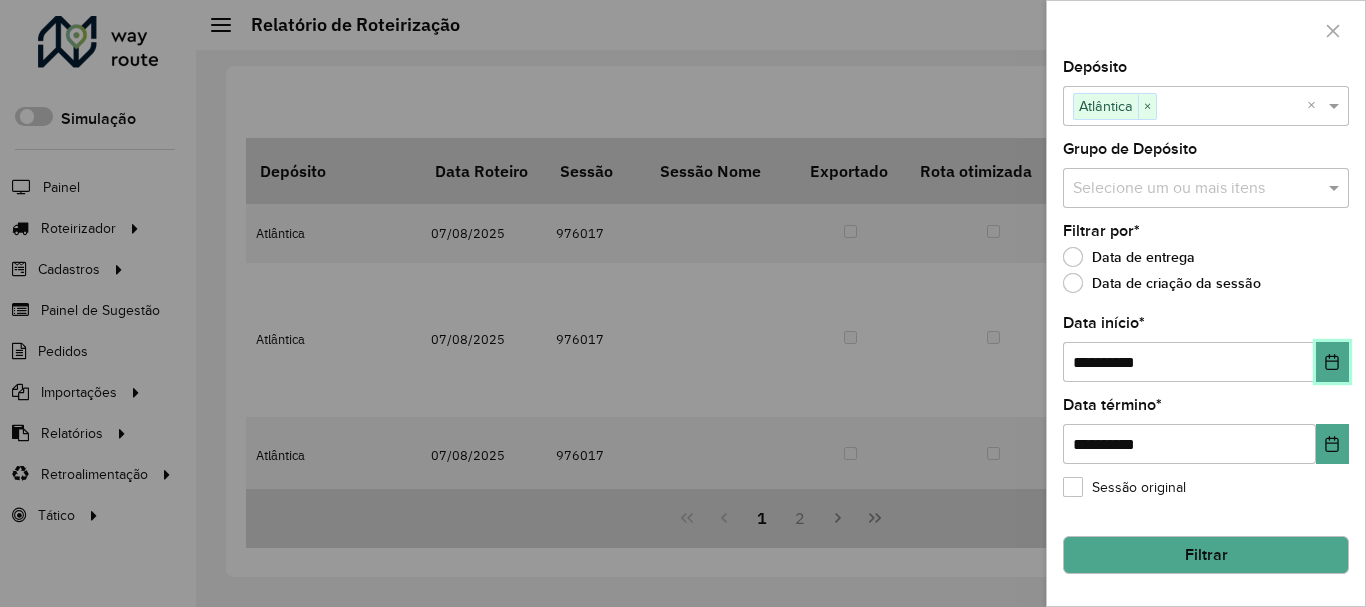 click 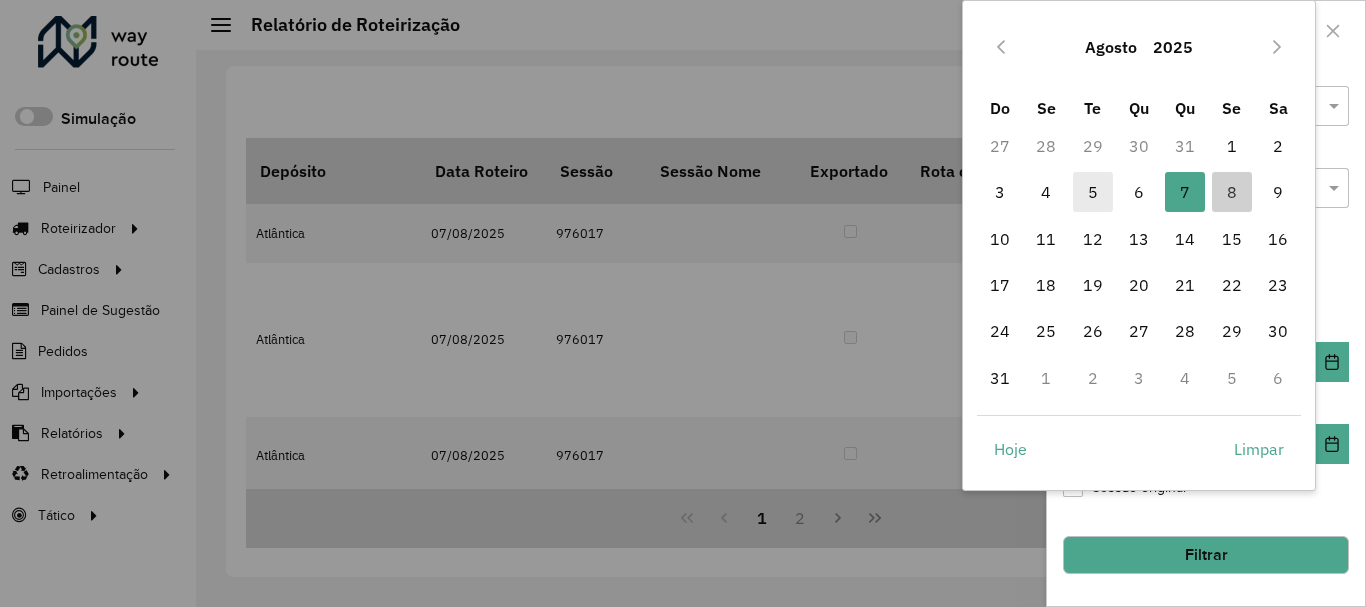 click on "5" at bounding box center [1093, 192] 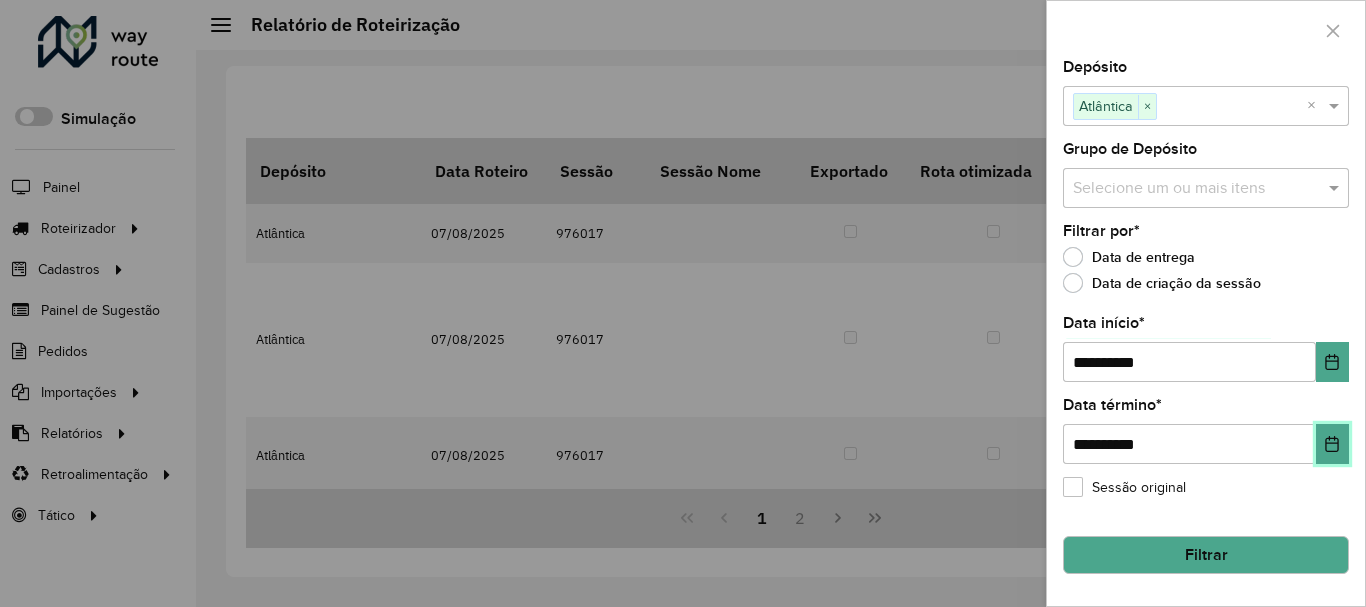 click at bounding box center [1332, 444] 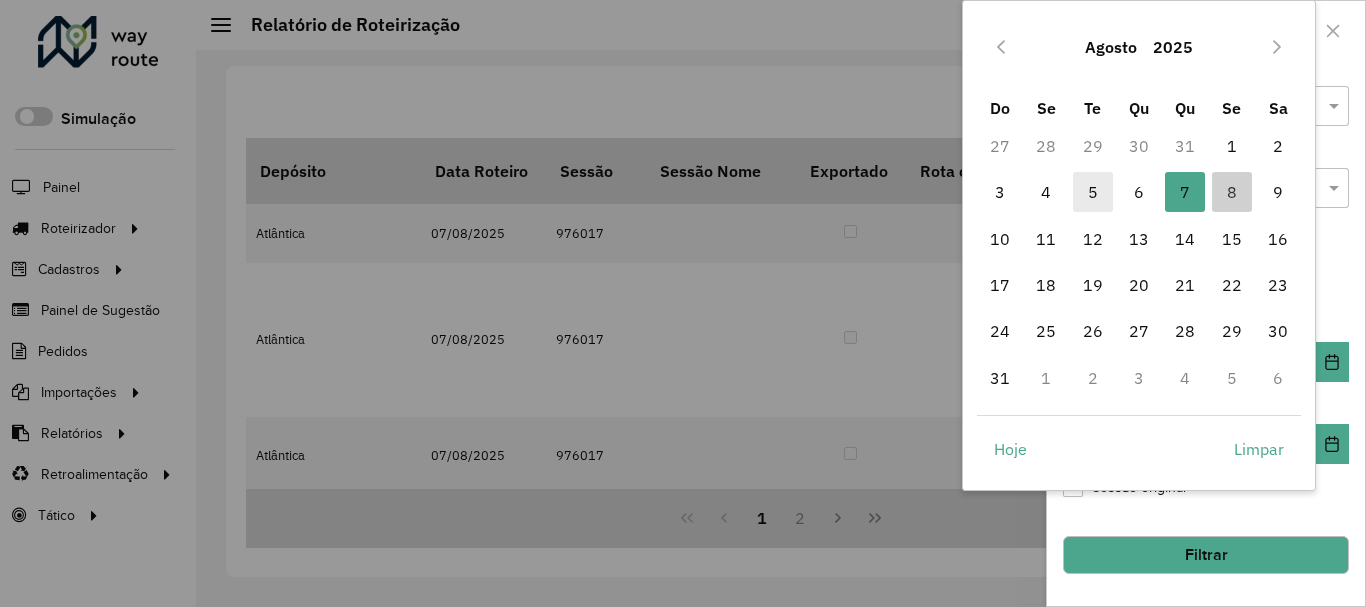 click on "5" at bounding box center (1093, 192) 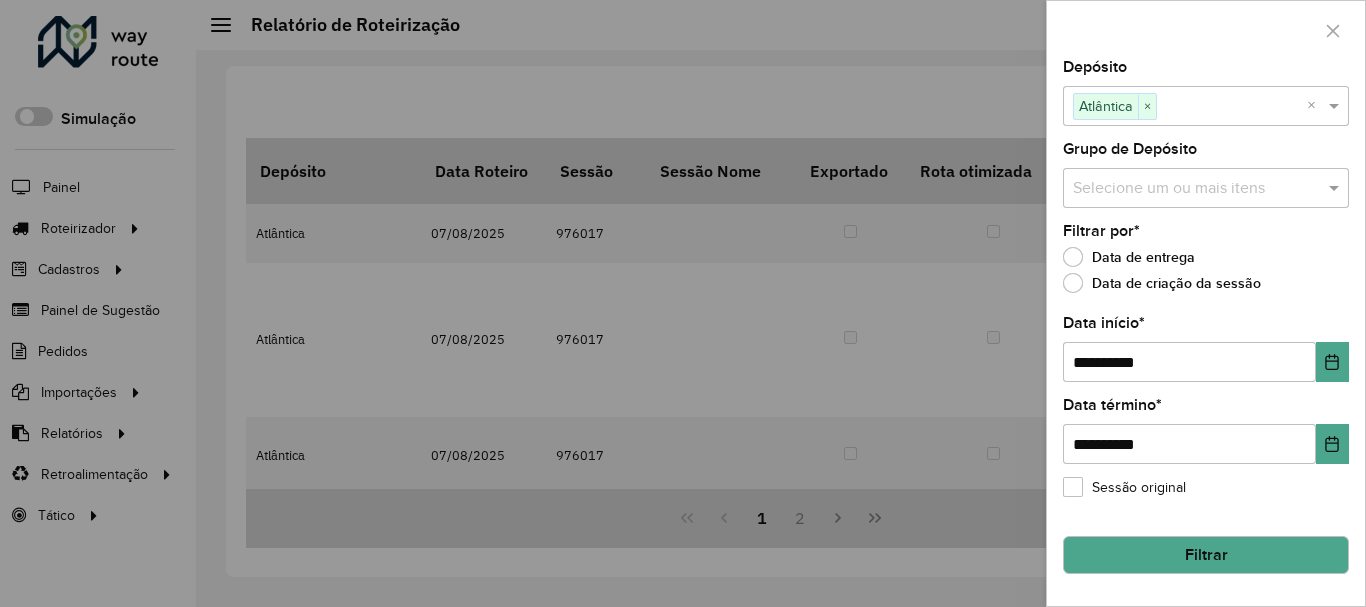 click on "Filtrar" 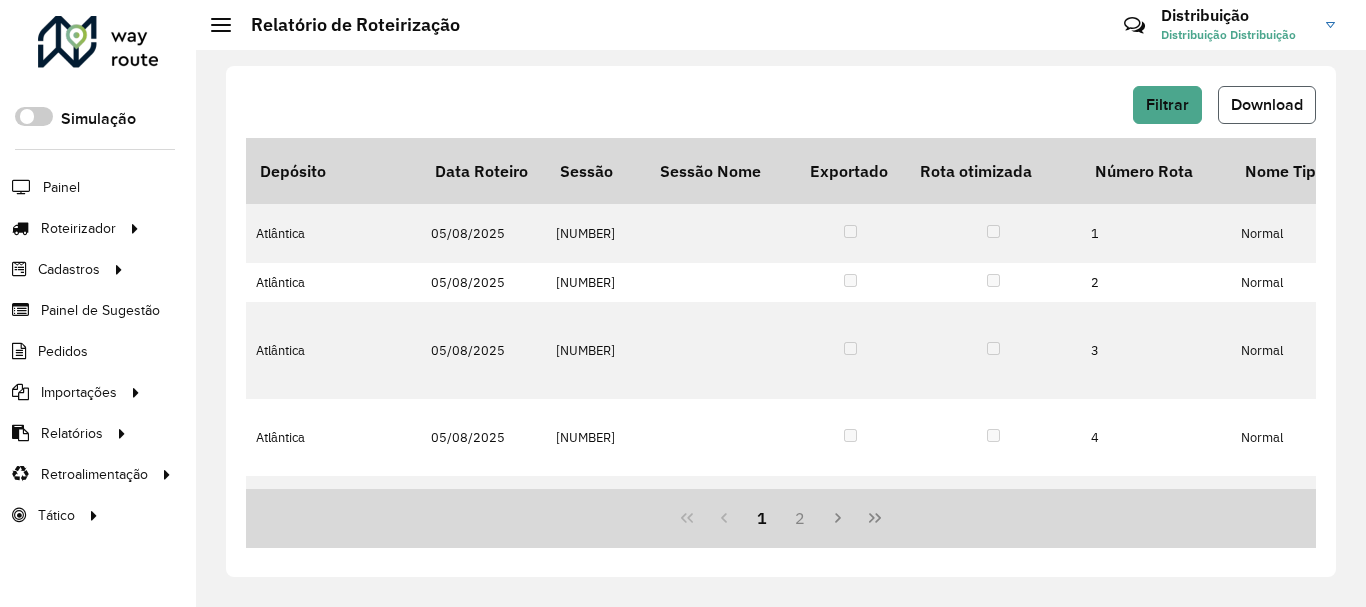 click on "Download" 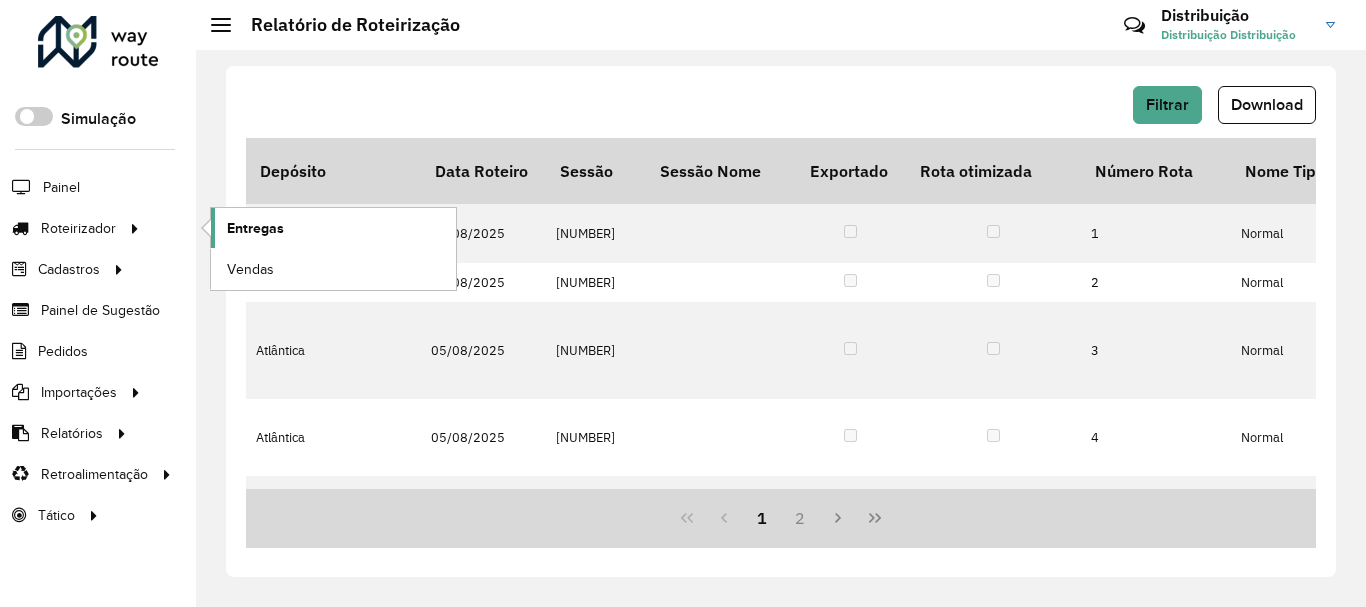 click on "Entregas" 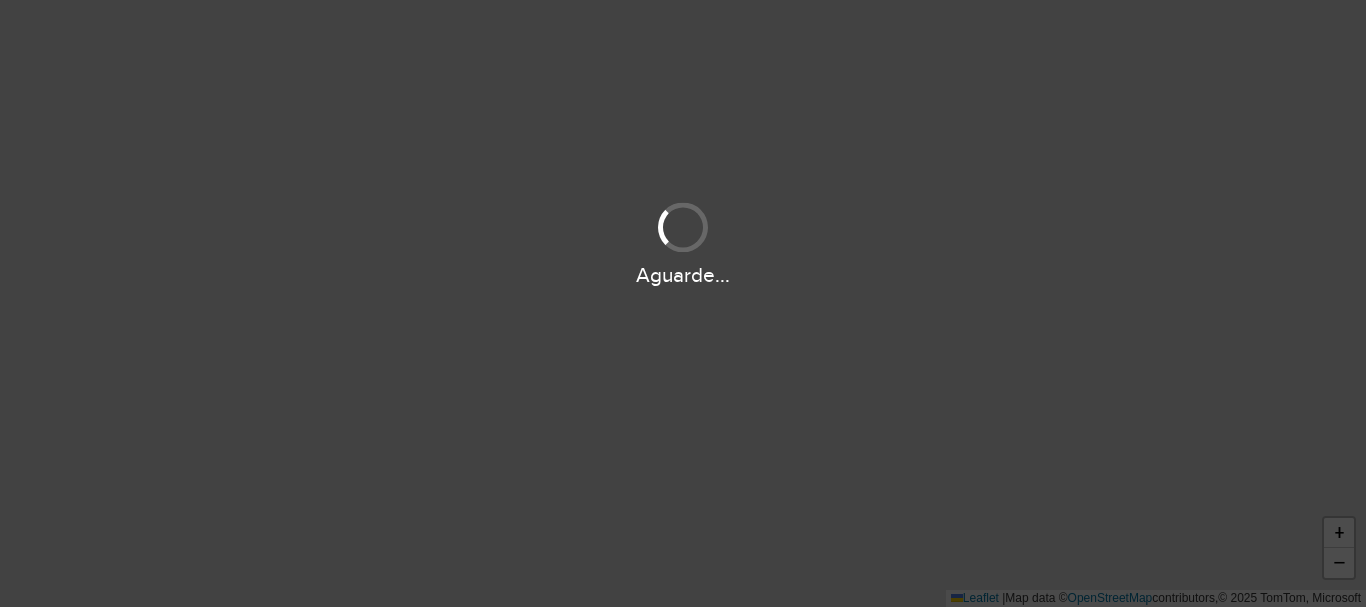scroll, scrollTop: 0, scrollLeft: 0, axis: both 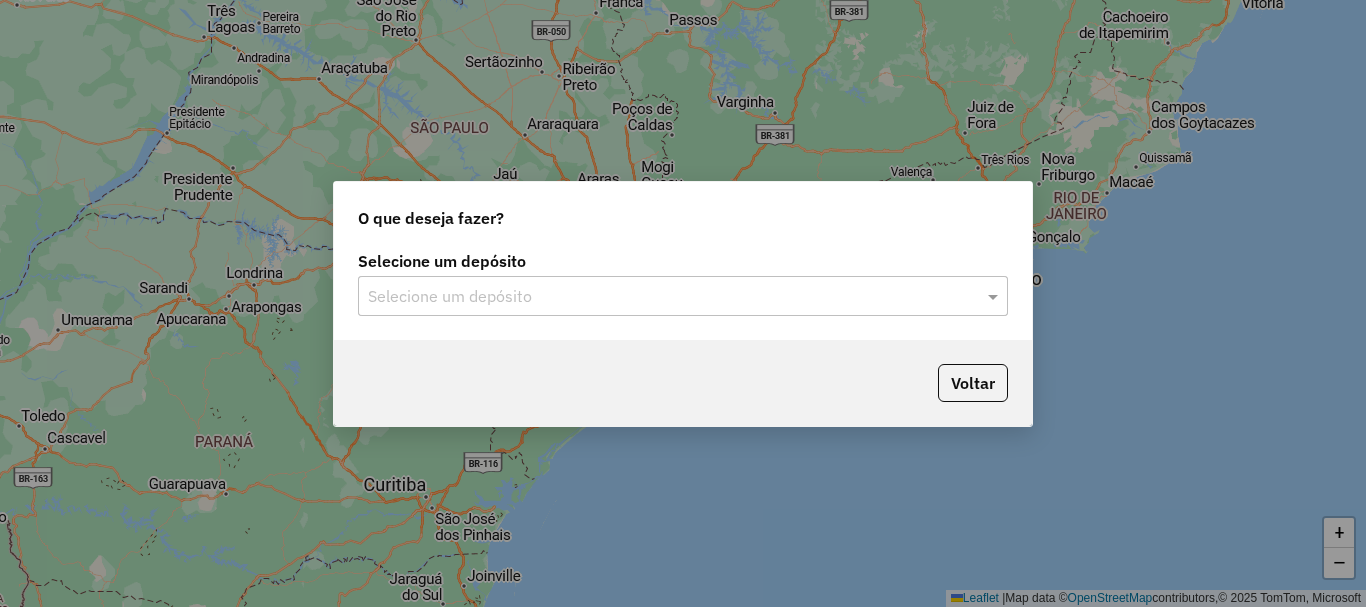 drag, startPoint x: 437, startPoint y: 281, endPoint x: 438, endPoint y: 294, distance: 13.038404 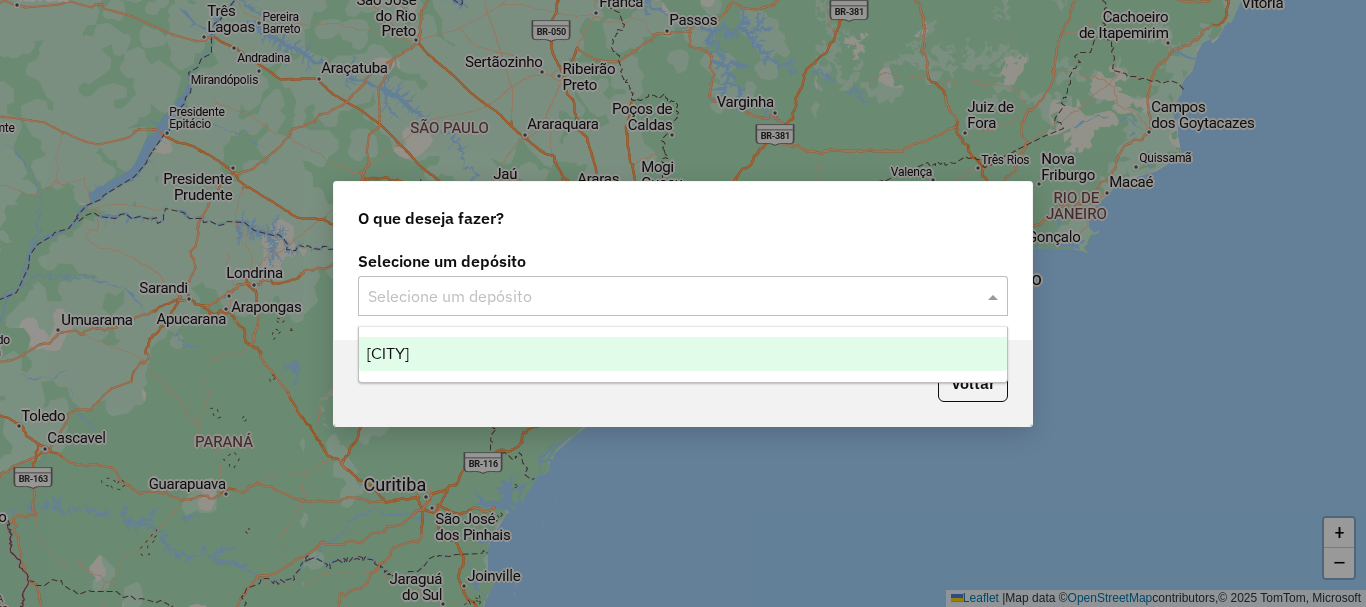 click on "[CITY]" at bounding box center (683, 354) 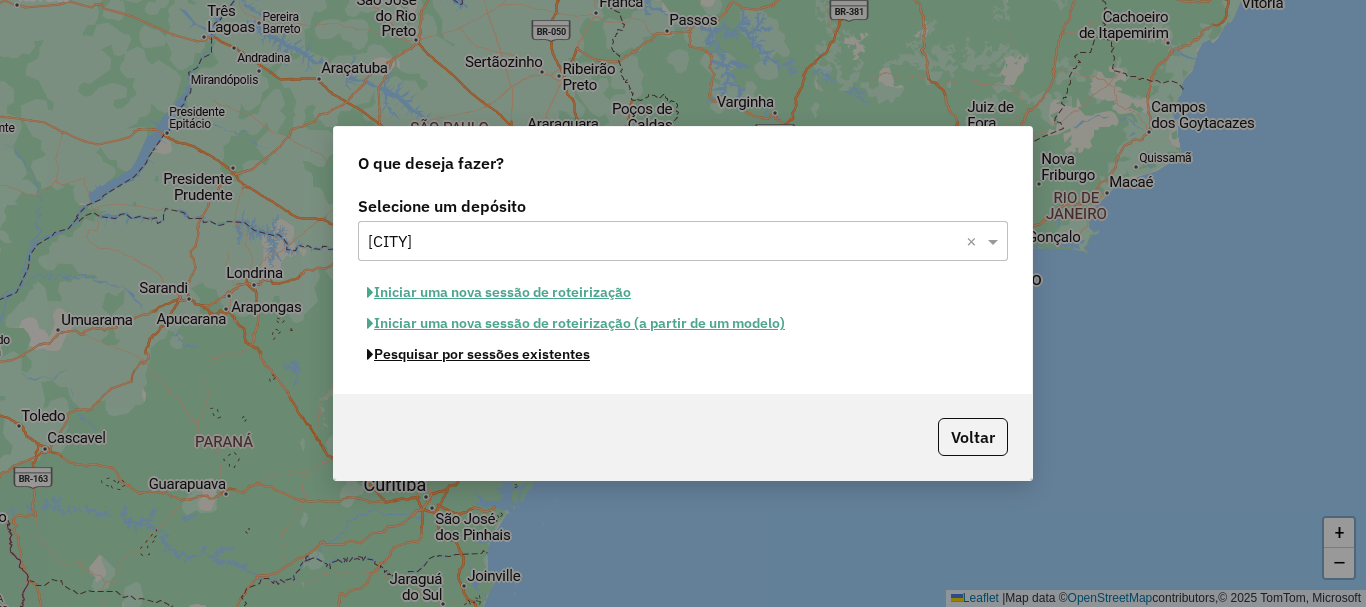 click on "Pesquisar por sessões existentes" 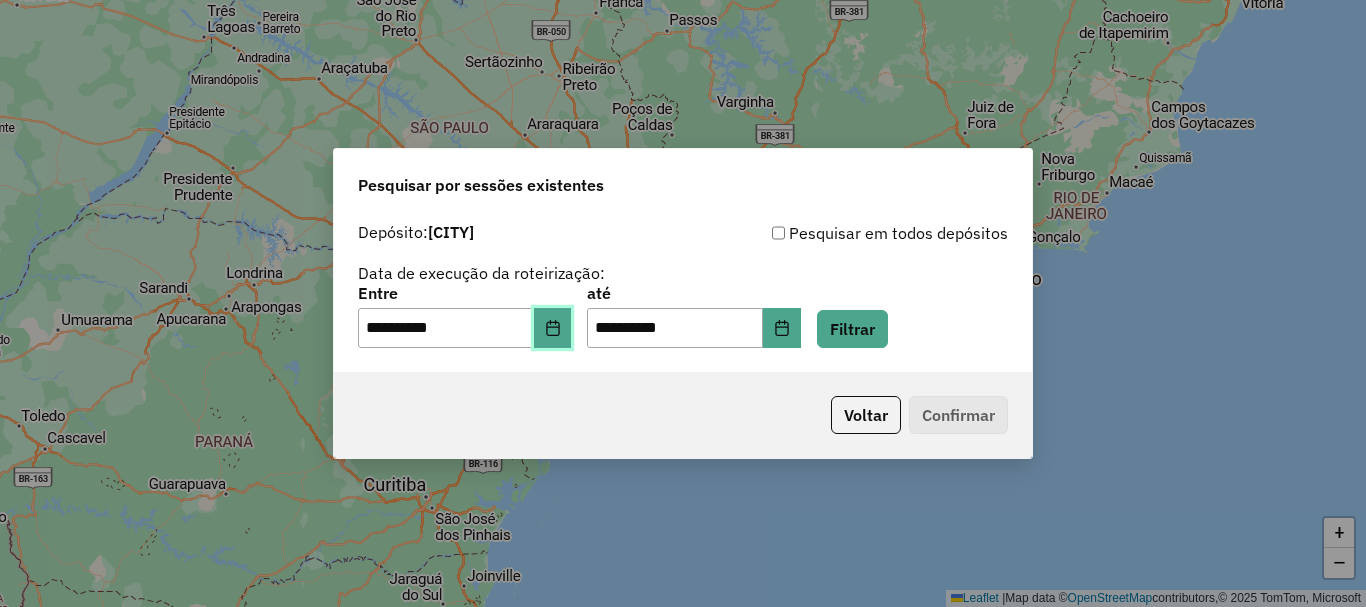 click 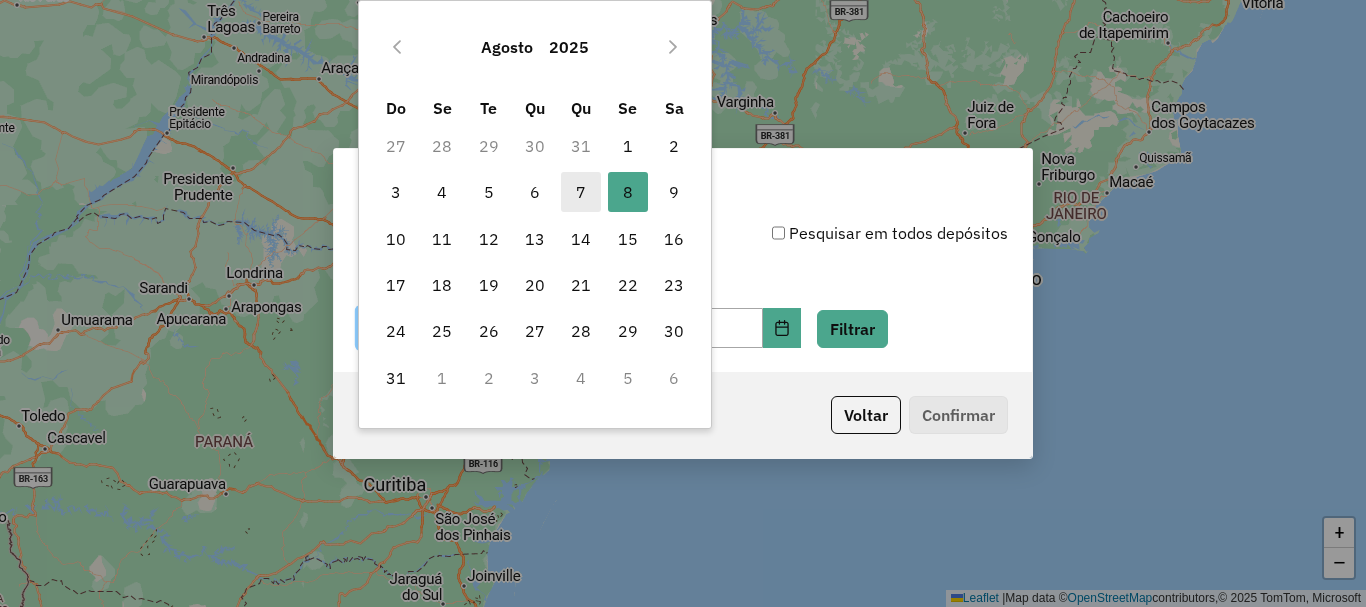 click on "7" at bounding box center (581, 192) 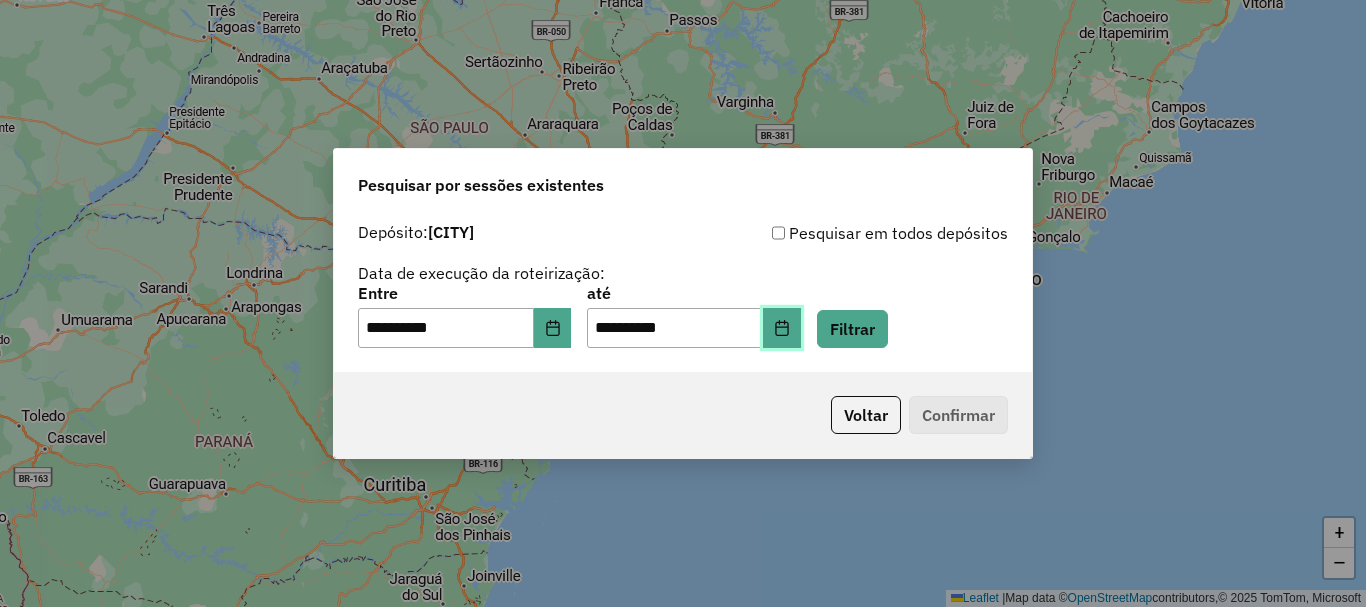 click at bounding box center (782, 328) 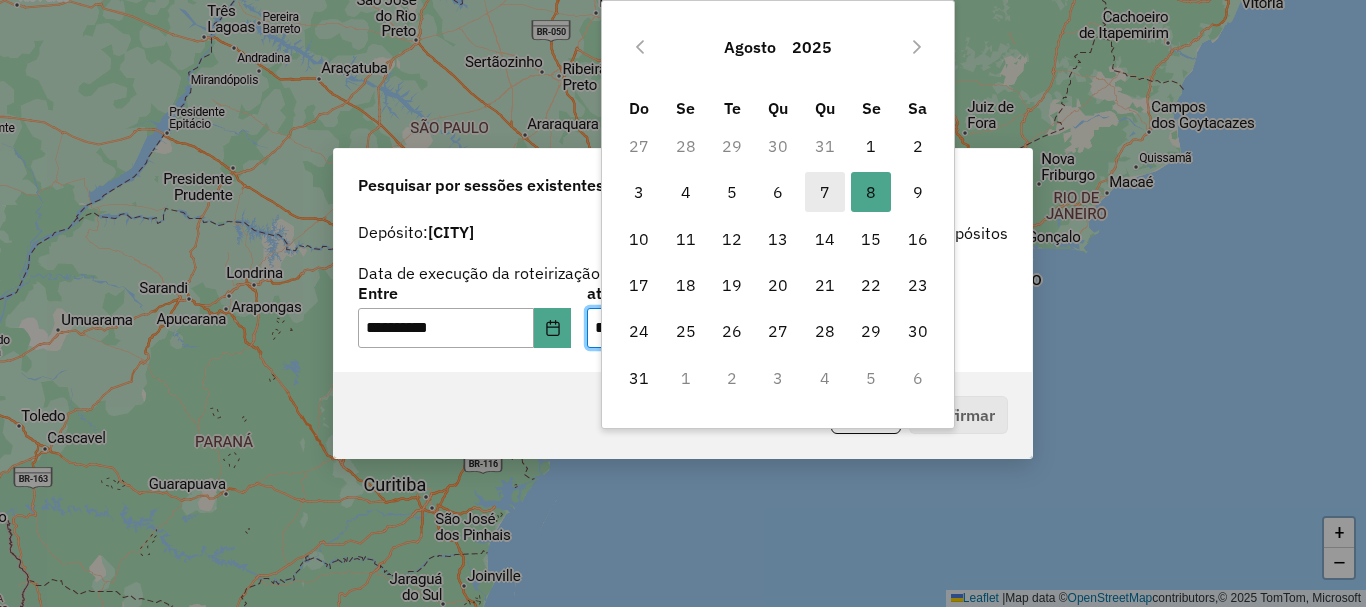 click on "7" at bounding box center (825, 192) 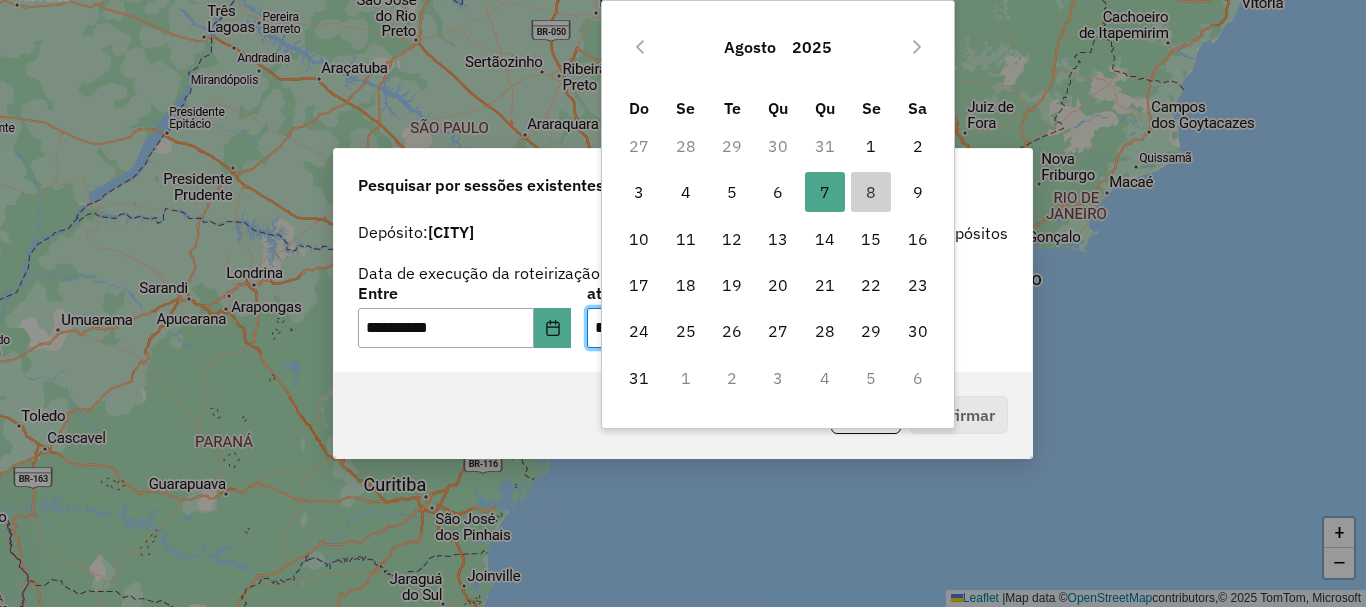 type on "**********" 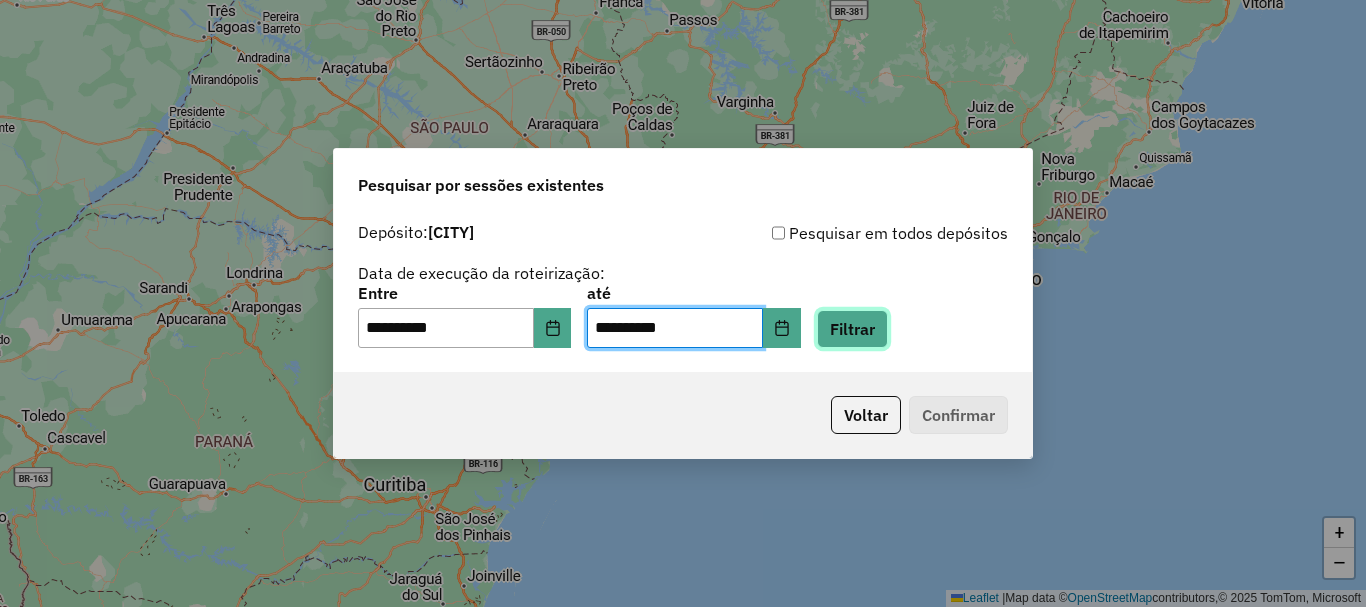 click on "Filtrar" 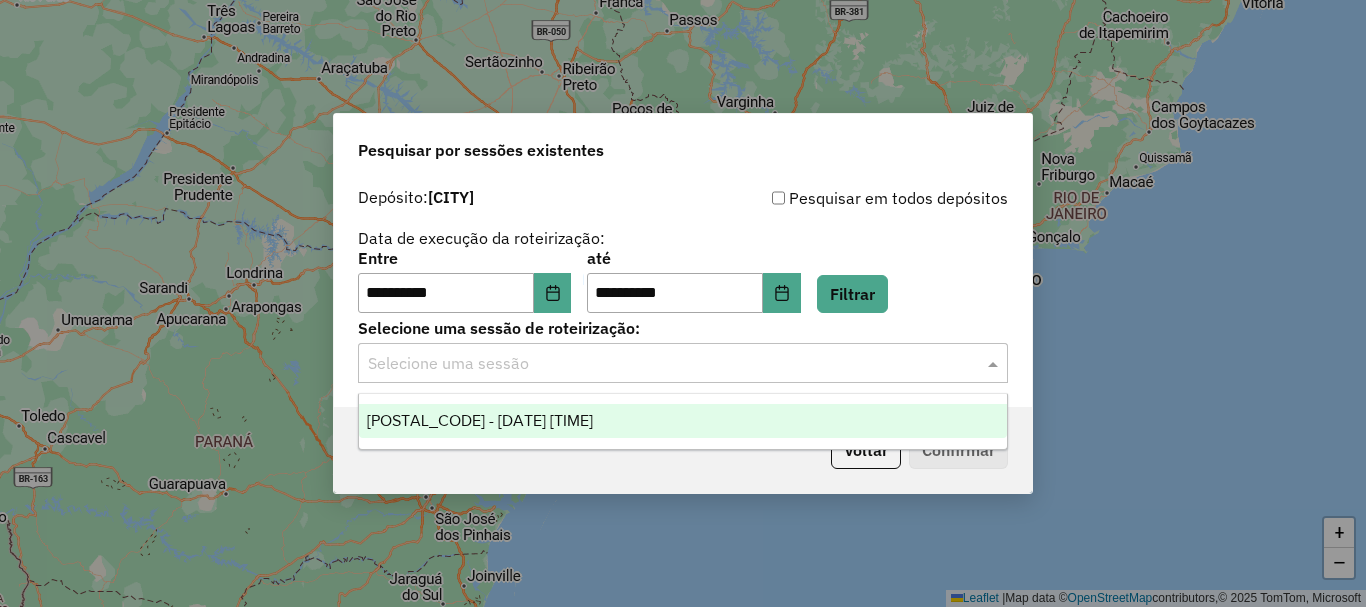 click 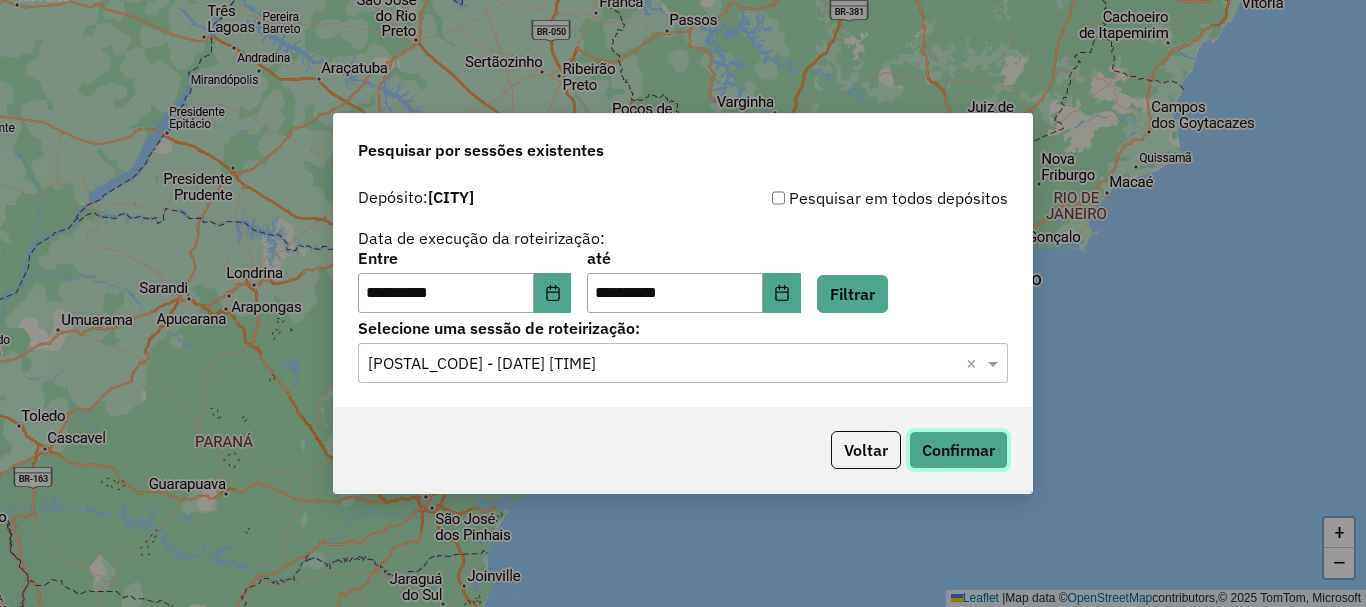 click on "Confirmar" 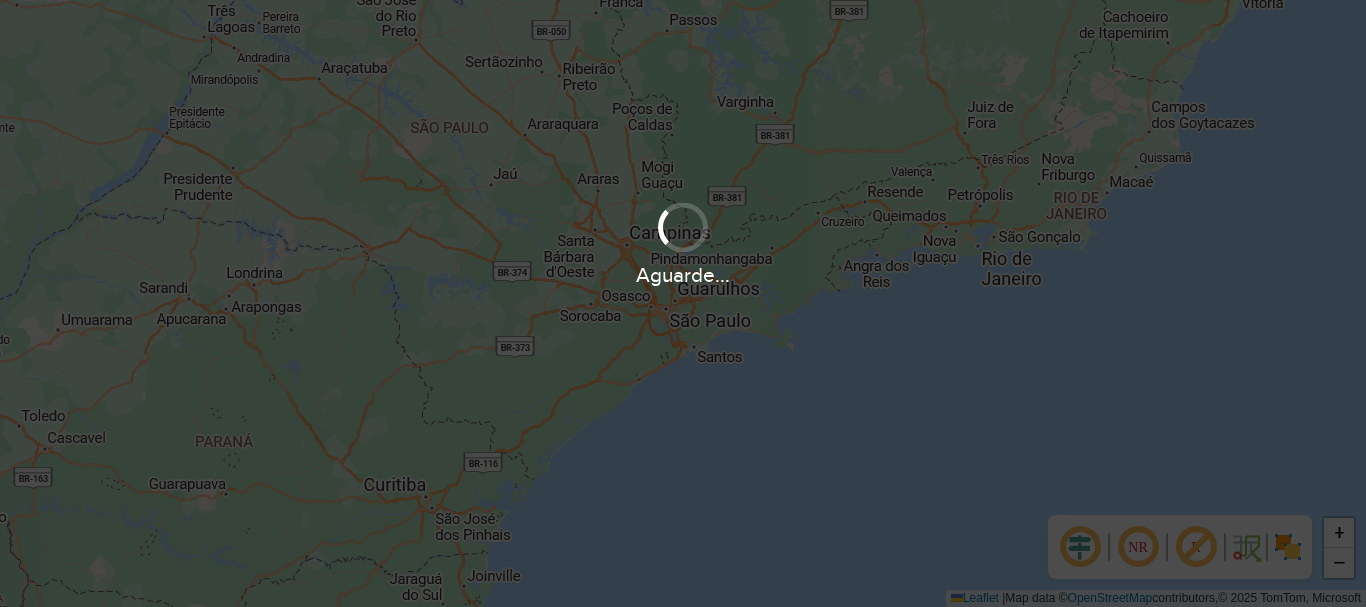 scroll, scrollTop: 0, scrollLeft: 0, axis: both 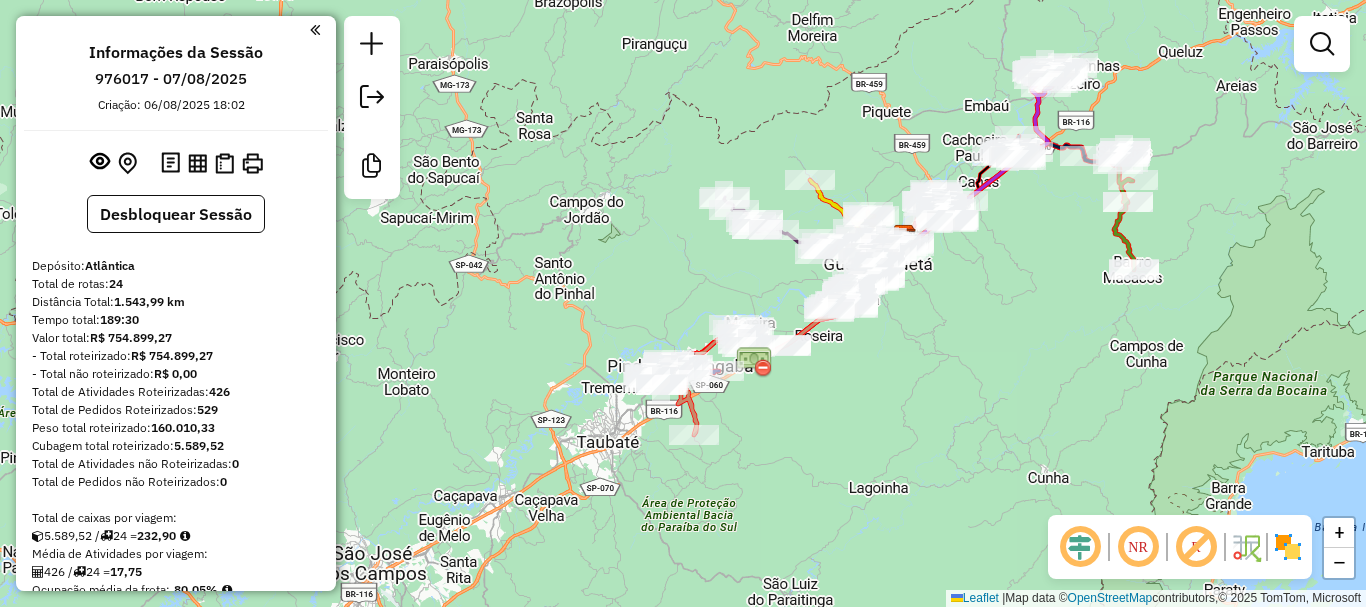 drag, startPoint x: 573, startPoint y: 488, endPoint x: 794, endPoint y: 421, distance: 230.93289 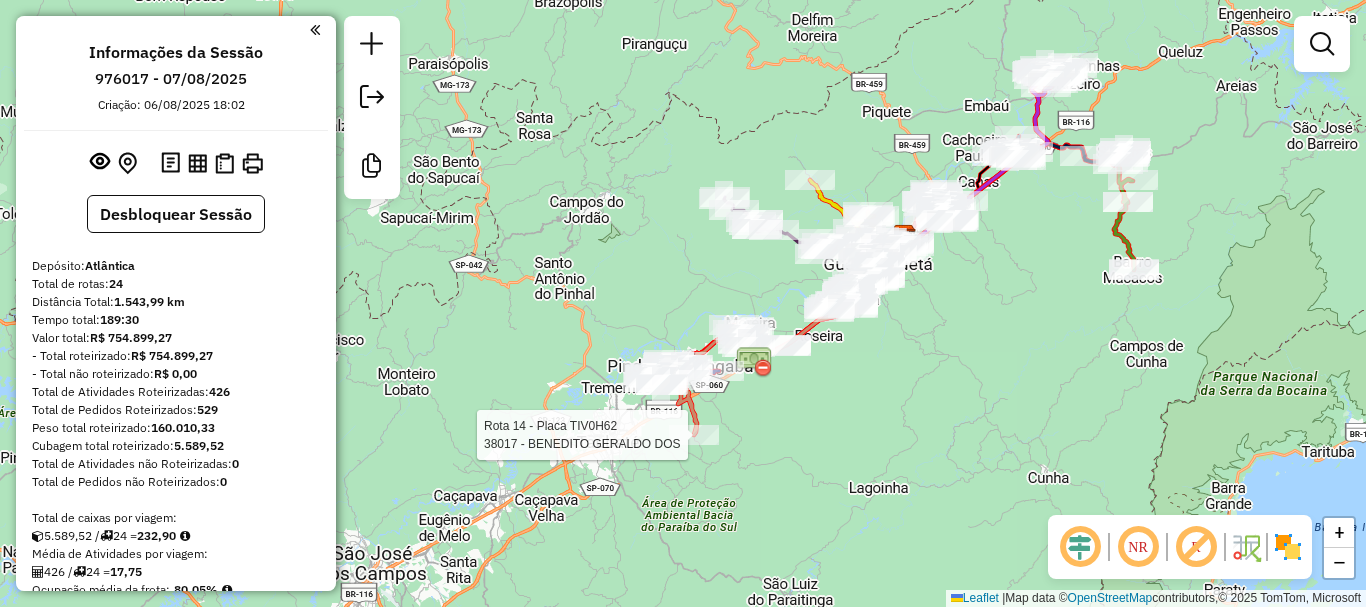 select on "**********" 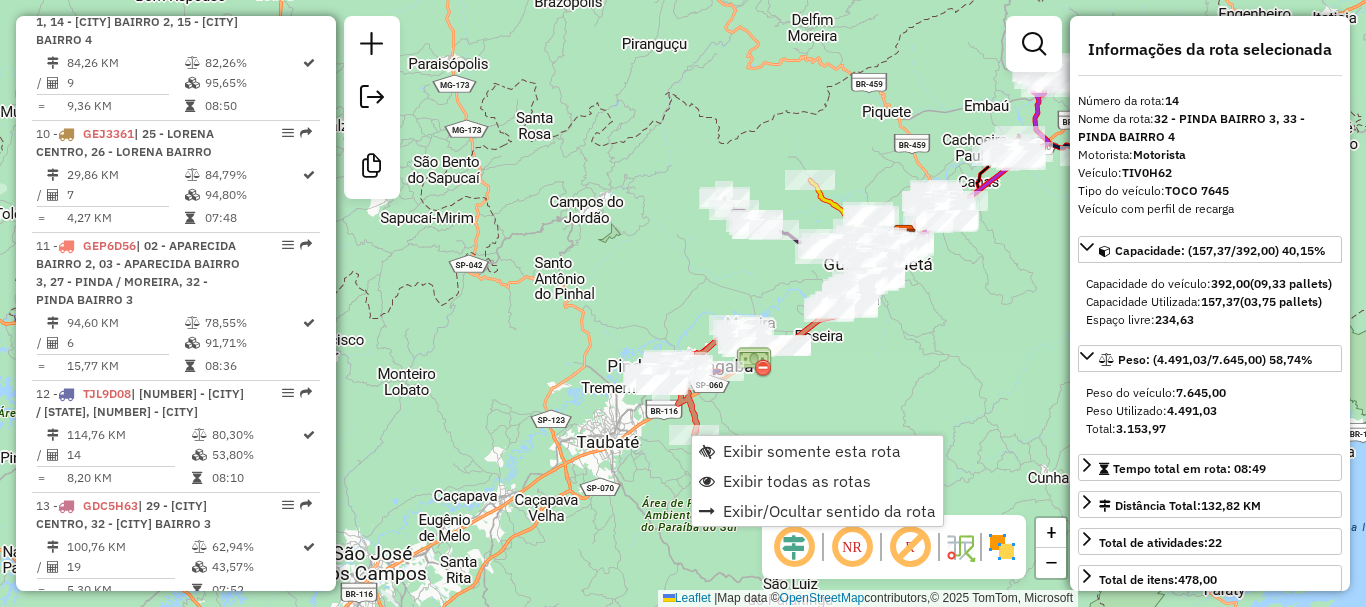 scroll, scrollTop: 2424, scrollLeft: 0, axis: vertical 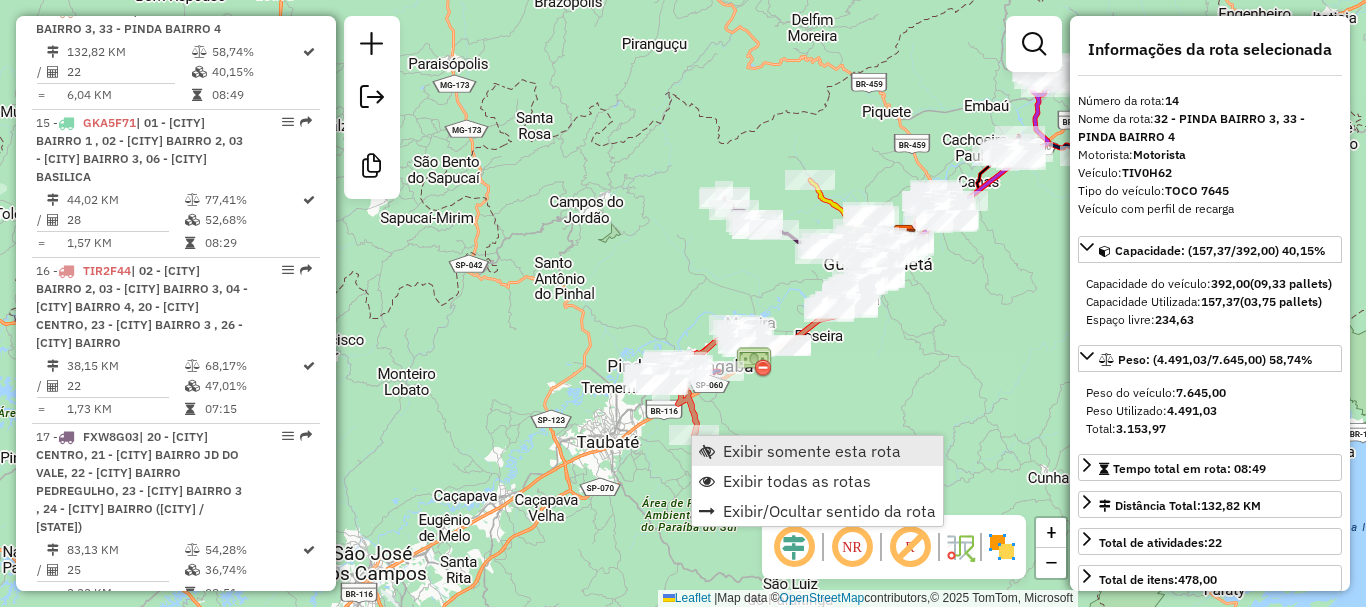click on "Exibir somente esta rota" at bounding box center (812, 451) 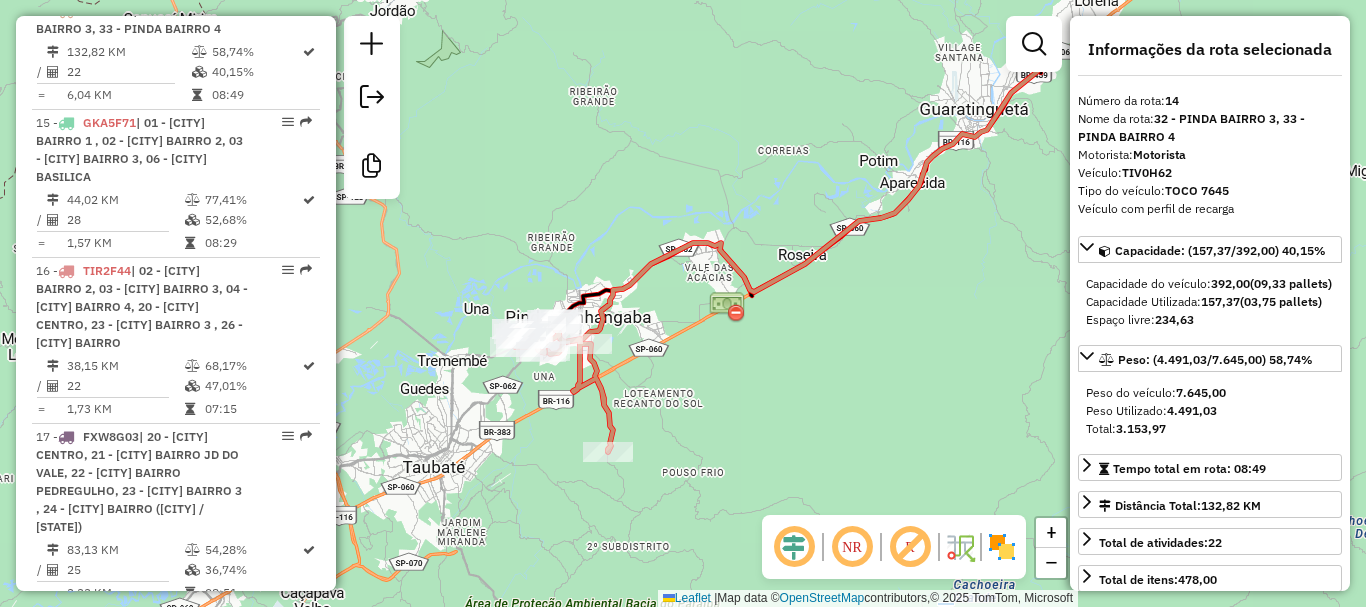drag, startPoint x: 662, startPoint y: 450, endPoint x: 788, endPoint y: 395, distance: 137.48091 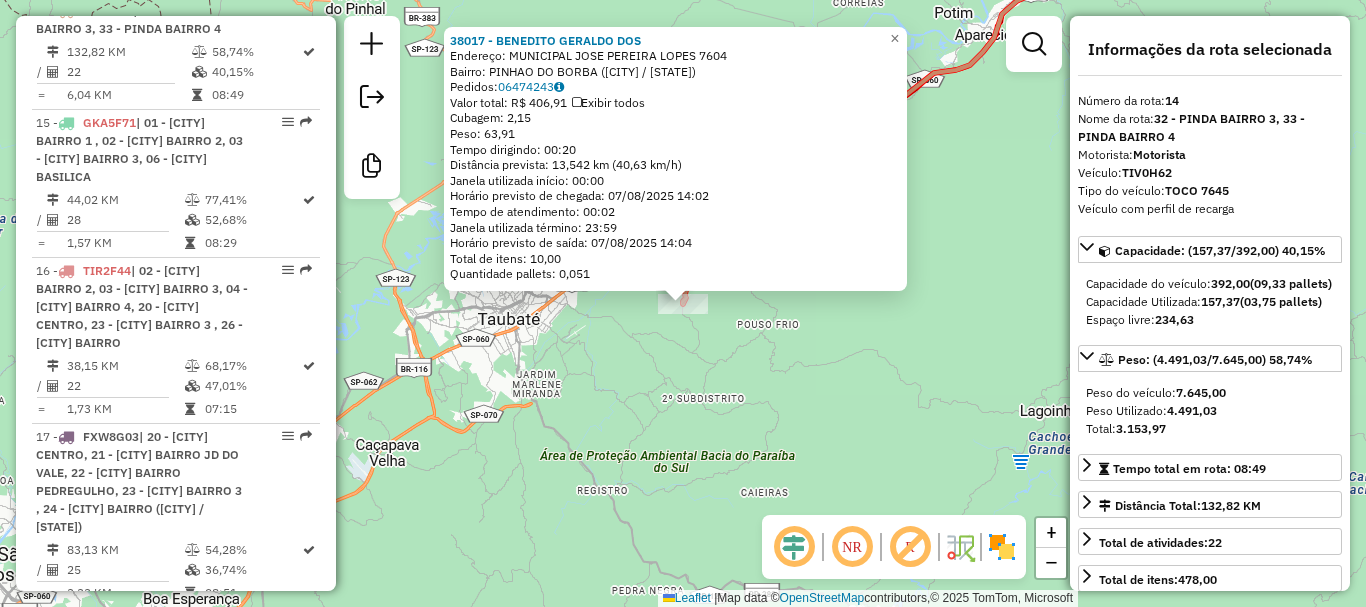 click on "[NUMBER] - [NUMBER] - [FIRST] [LAST] [COMPANY]   Endereço:  [MUNICIPAL] [LAST] [LAST] [NUMBER]   Bairro: [Bairro] ([CITY] / [STATE])   Pedidos:  [NUMBER]   Valor total: [CURRENCY] [AMOUNT]   Exibir todos   Cubagem: [AMOUNT]  Peso: [AMOUNT]  Tempo dirigindo: [TIME]   Distância prevista: [AMOUNT] km ([AMOUNT]/h)   Janela utilizada início: [TIME]   Horário previsto de chegada: [DATE] [TIME]   Tempo de atendimento: [TIME]   Janela utilizada término: [TIME]   Horário previsto de saída: [DATE] [TIME]   Total de itens: [AMOUNT]   Quantidade pallets: [AMOUNT]  × Janela de atendimento Grade de atendimento Capacidade Transportadoras Veículos Cliente Pedidos  Rotas Selecione os dias de semana para filtrar as janelas de atendimento  Seg   Ter   Qua   Qui   Sex   Sáb   Dom  Informe o período da janela de atendimento: De: Até:  Filtrar exatamente a janela do cliente  Considerar janela de atendimento padrão  Selecione os dias de semana para filtrar as grades de atendimento  Seg   Ter   Qua   Qui   Sex   Sáb   Dom   Peso mínimo:   De:   De:" 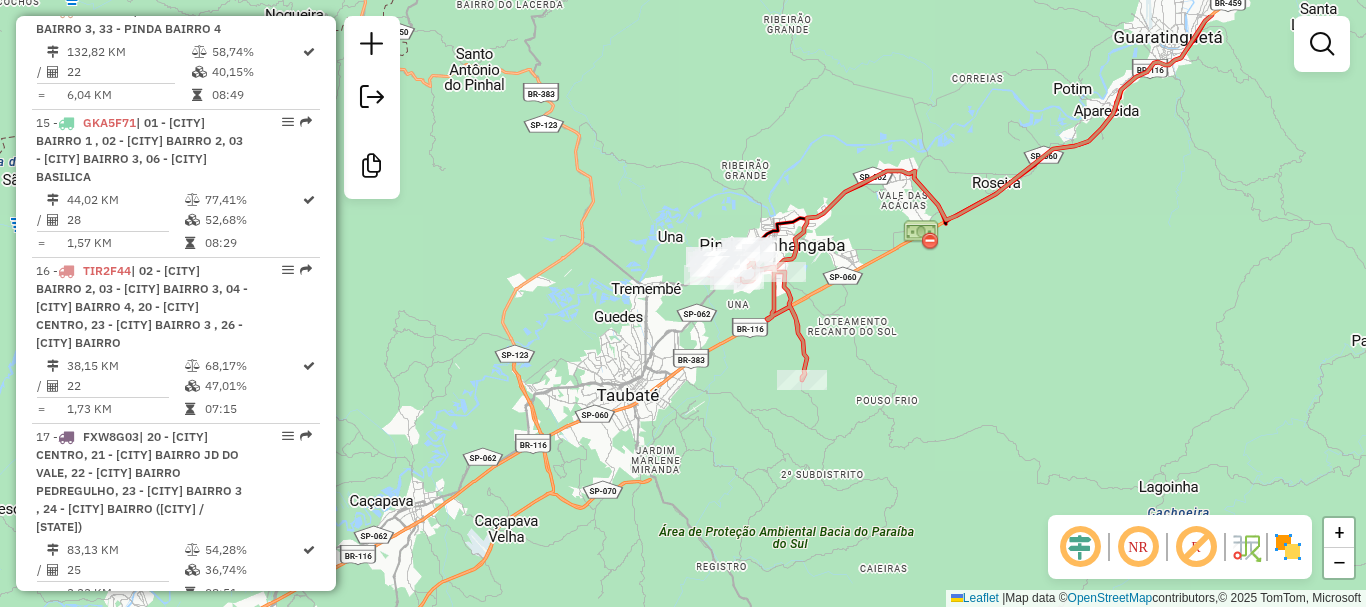 drag, startPoint x: 731, startPoint y: 286, endPoint x: 850, endPoint y: 363, distance: 141.7392 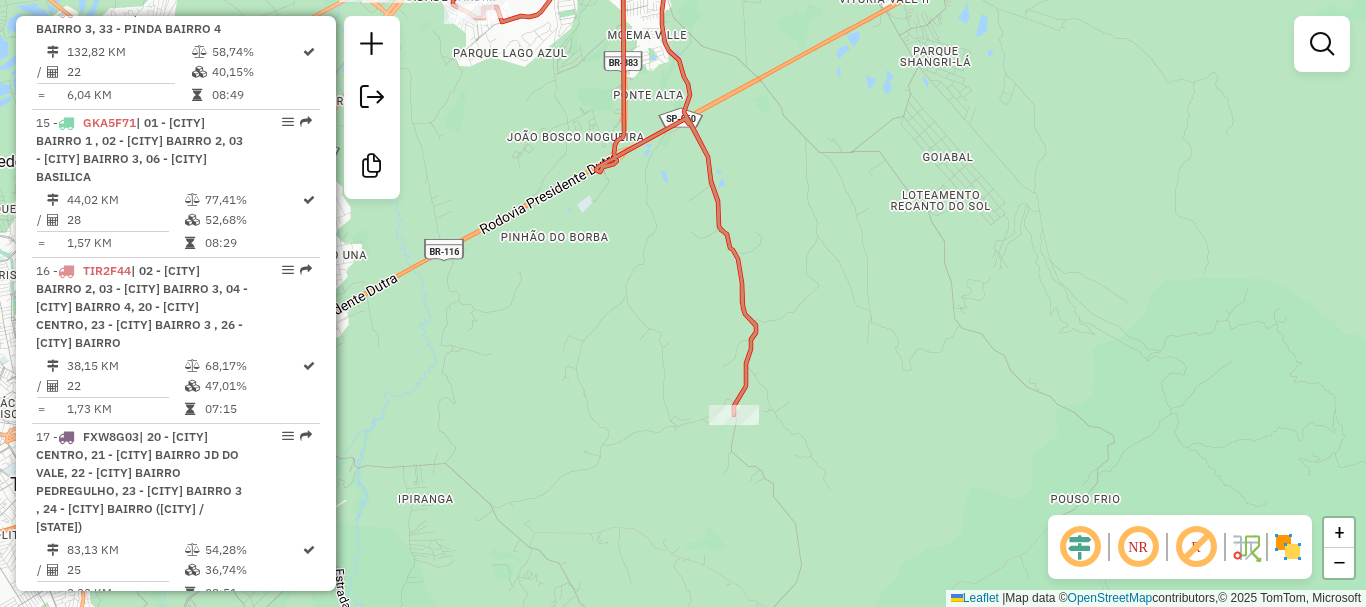 drag, startPoint x: 761, startPoint y: 193, endPoint x: 709, endPoint y: 126, distance: 84.811554 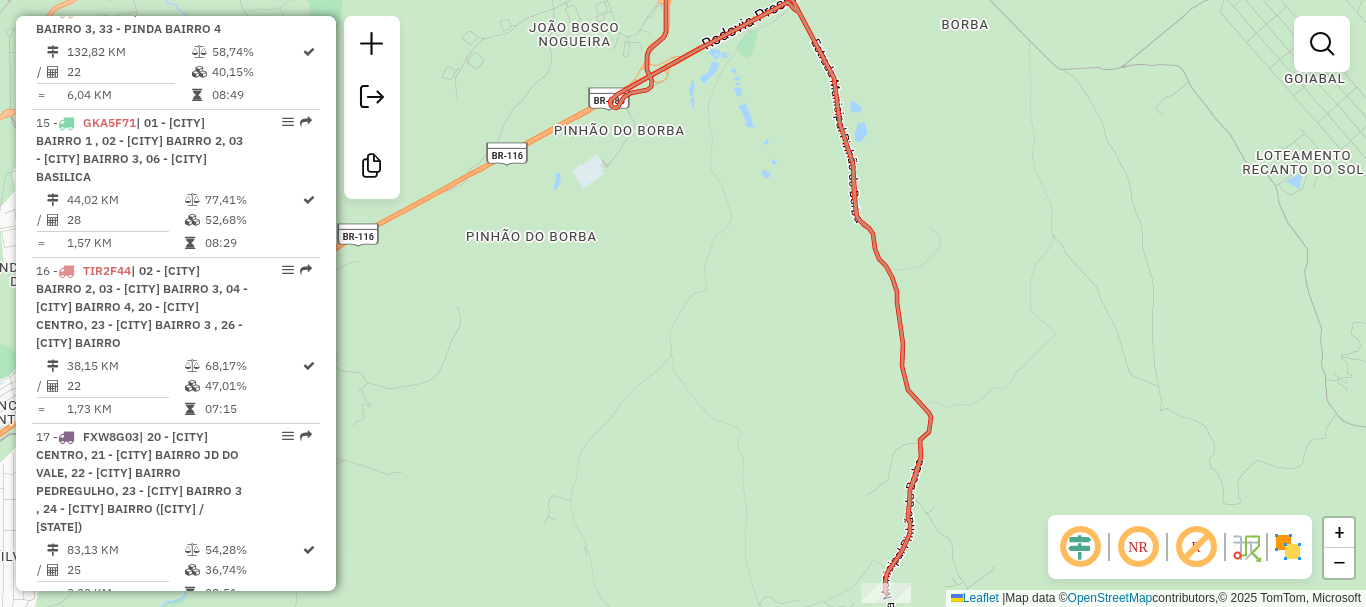 drag, startPoint x: 803, startPoint y: 312, endPoint x: 788, endPoint y: 166, distance: 146.76852 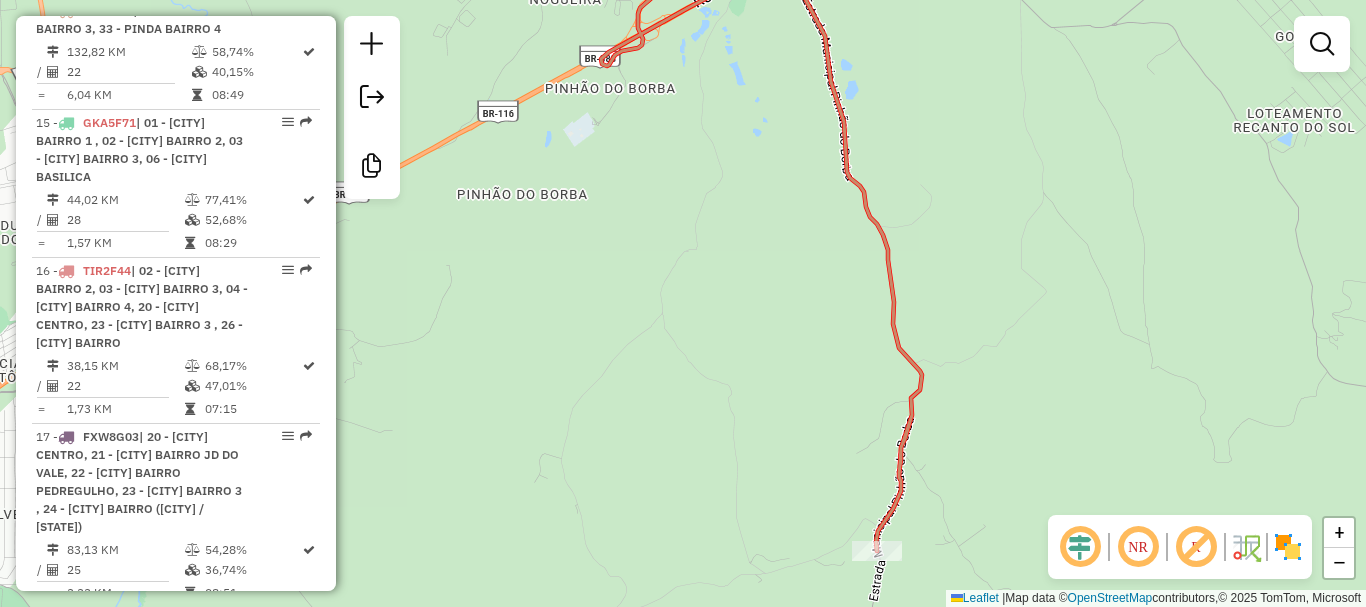 drag, startPoint x: 714, startPoint y: 70, endPoint x: 780, endPoint y: 218, distance: 162.04938 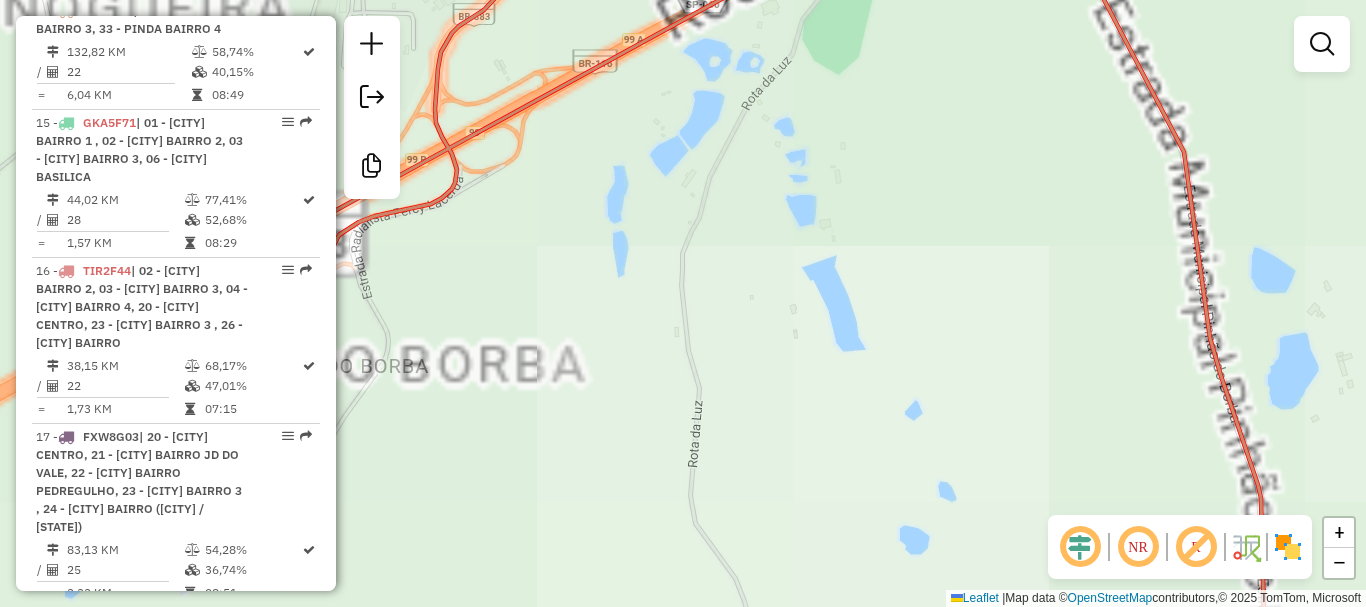 drag, startPoint x: 828, startPoint y: 127, endPoint x: 695, endPoint y: 299, distance: 217.42355 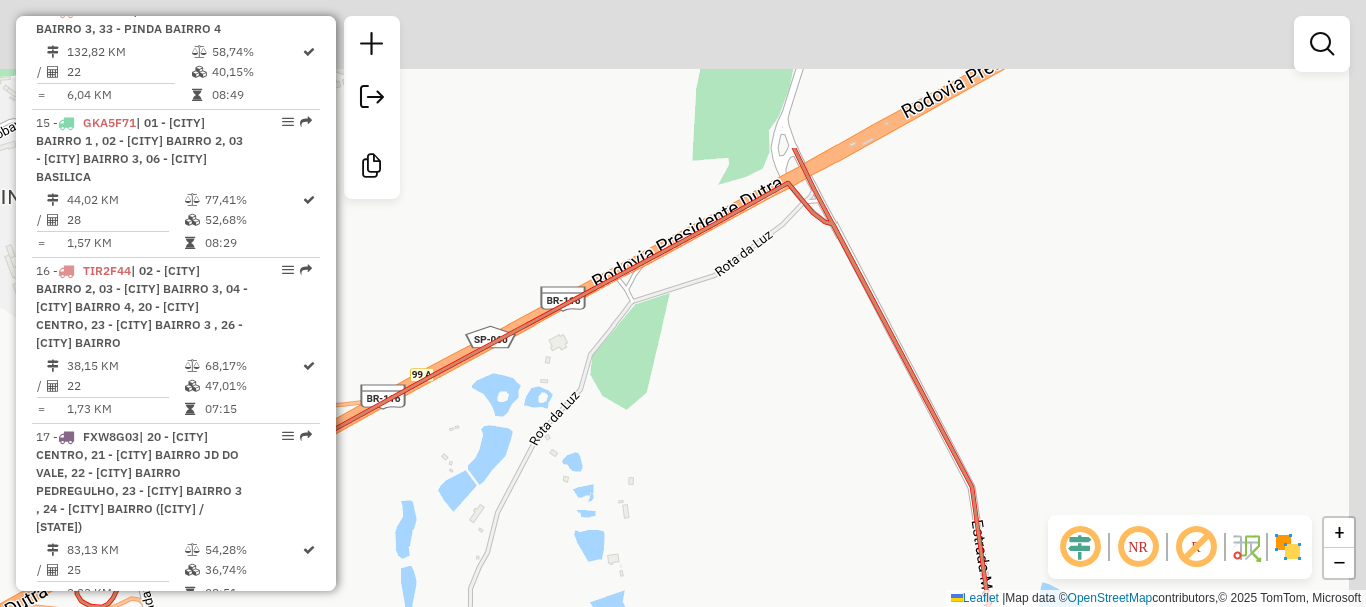 drag, startPoint x: 824, startPoint y: 170, endPoint x: 703, endPoint y: 308, distance: 183.53474 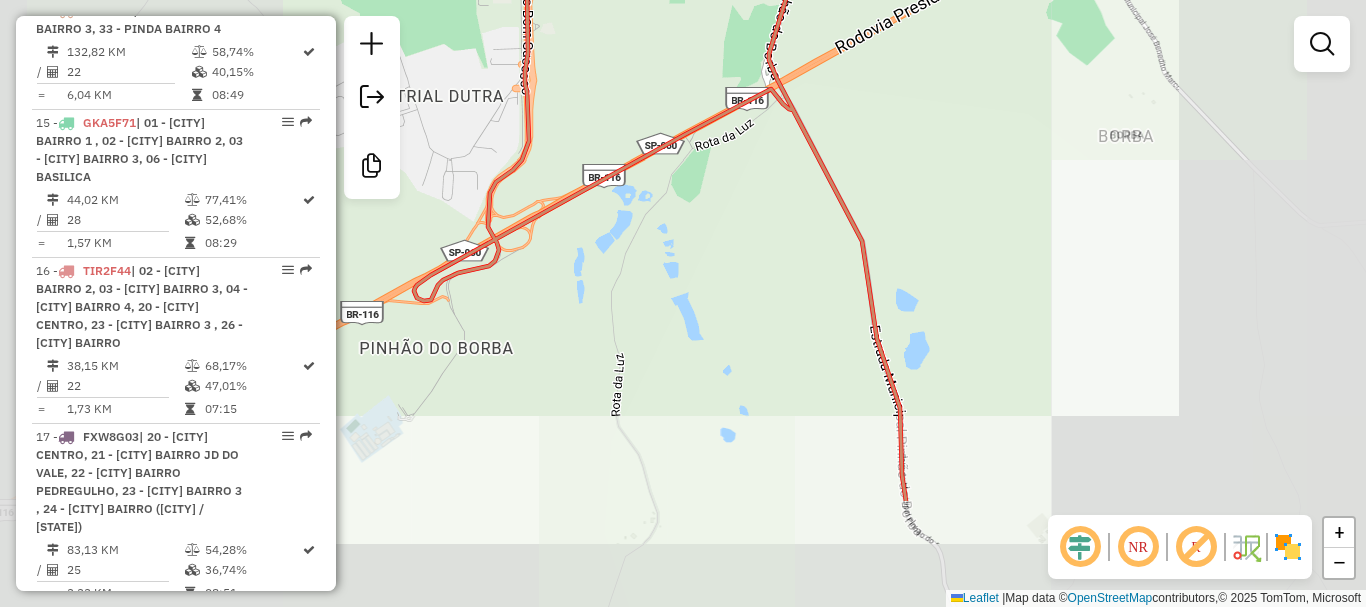 drag, startPoint x: 728, startPoint y: 282, endPoint x: 713, endPoint y: 152, distance: 130.86252 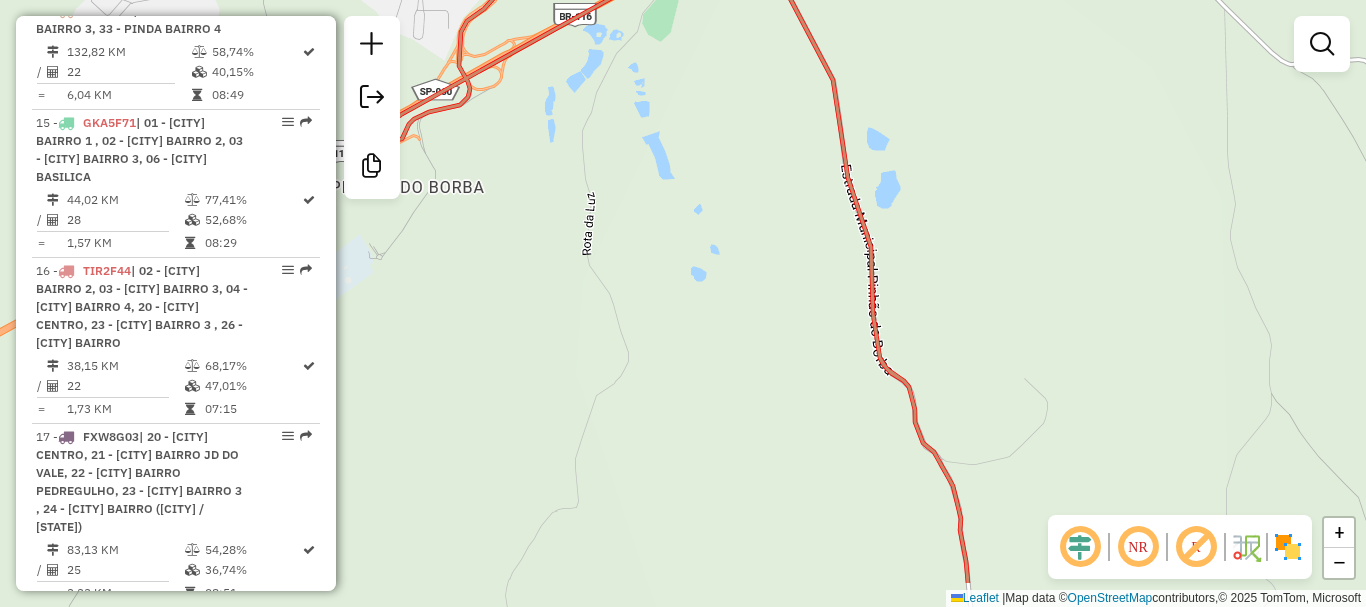 drag, startPoint x: 745, startPoint y: 276, endPoint x: 708, endPoint y: 166, distance: 116.05602 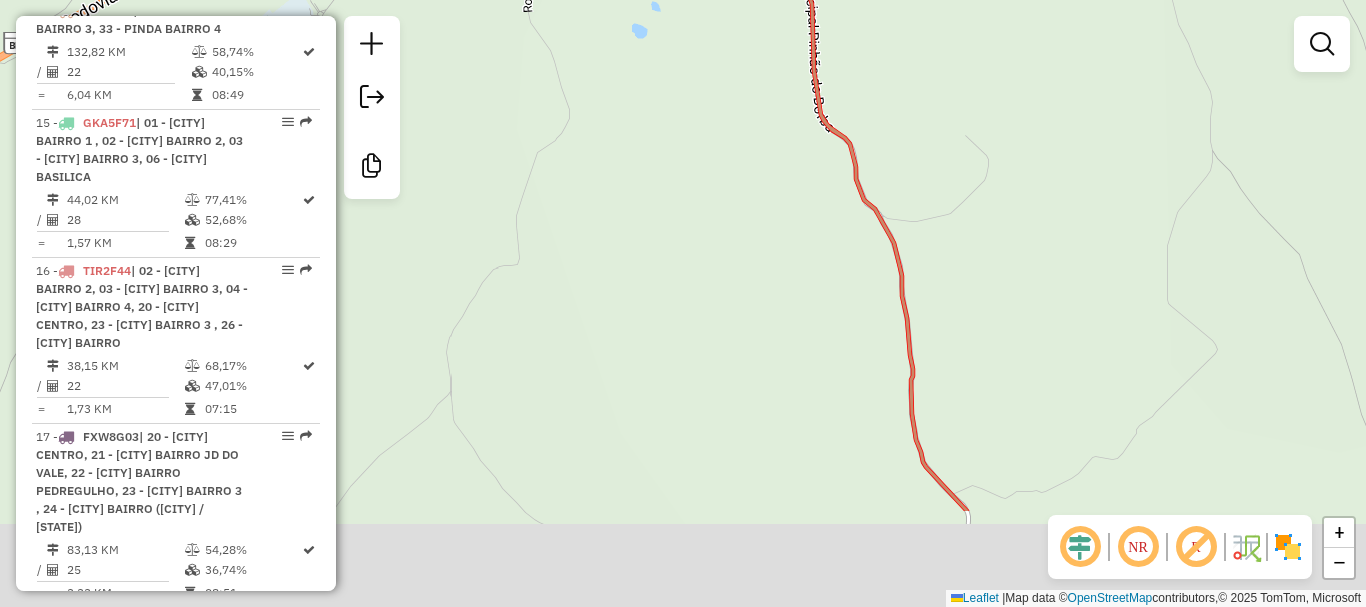 drag, startPoint x: 683, startPoint y: 275, endPoint x: 674, endPoint y: 171, distance: 104.388695 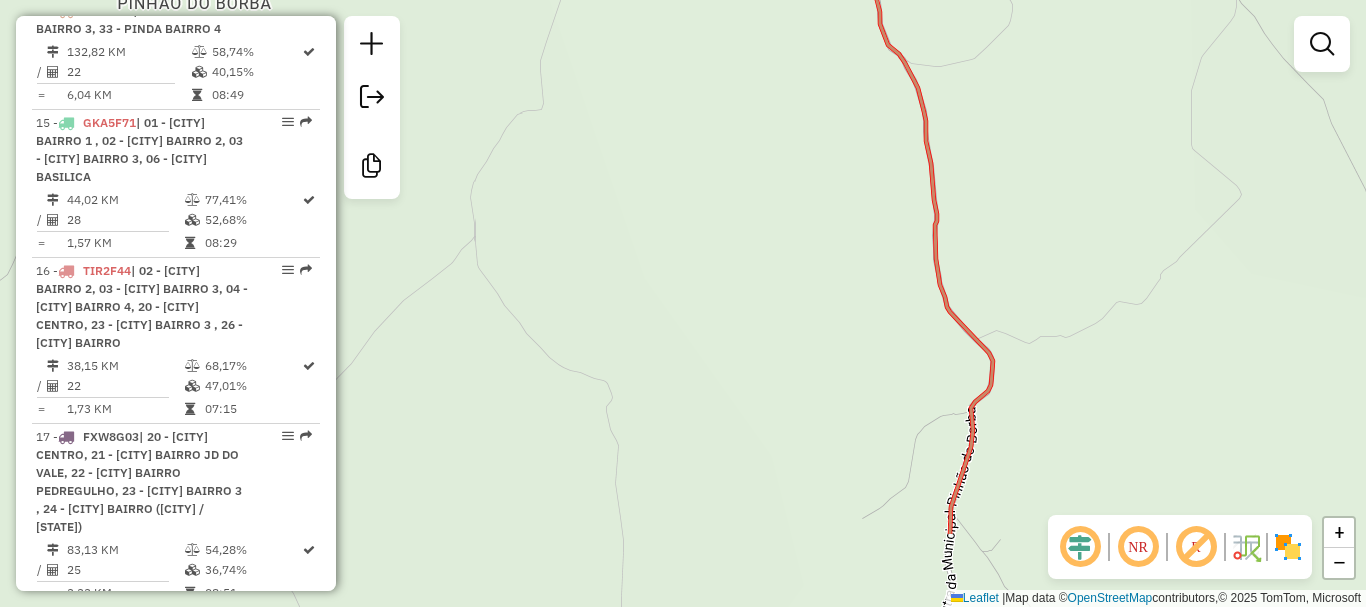 drag, startPoint x: 614, startPoint y: 331, endPoint x: 645, endPoint y: 268, distance: 70.21396 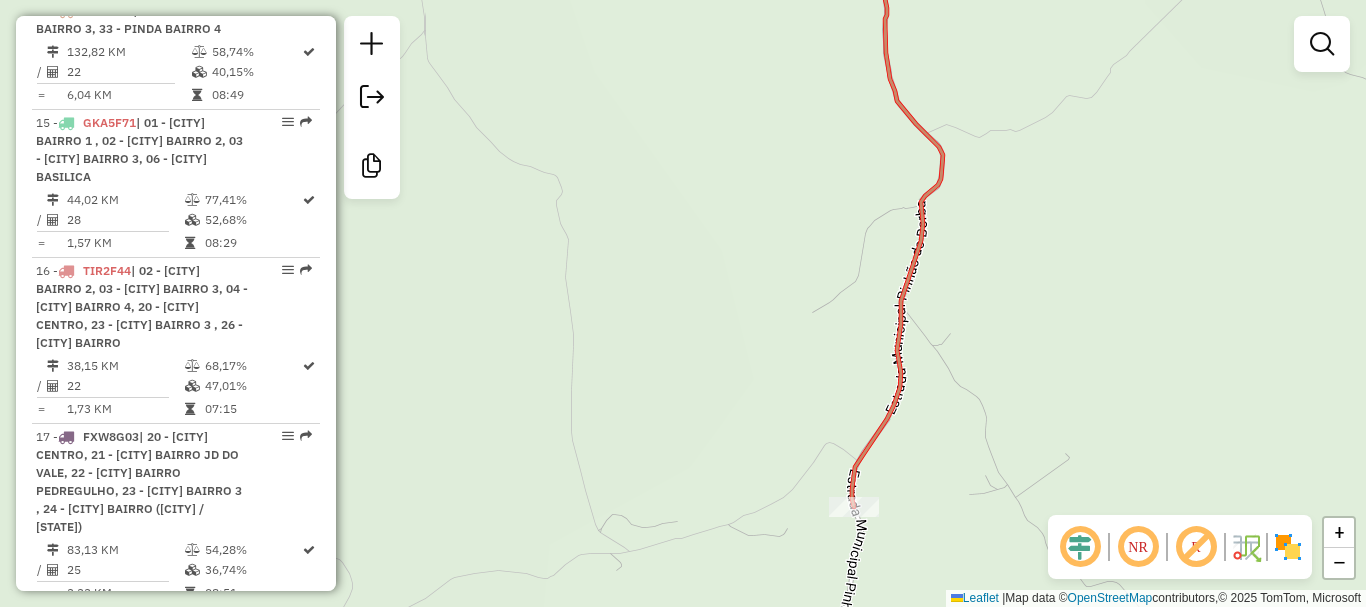 drag, startPoint x: 644, startPoint y: 286, endPoint x: 649, endPoint y: 306, distance: 20.615528 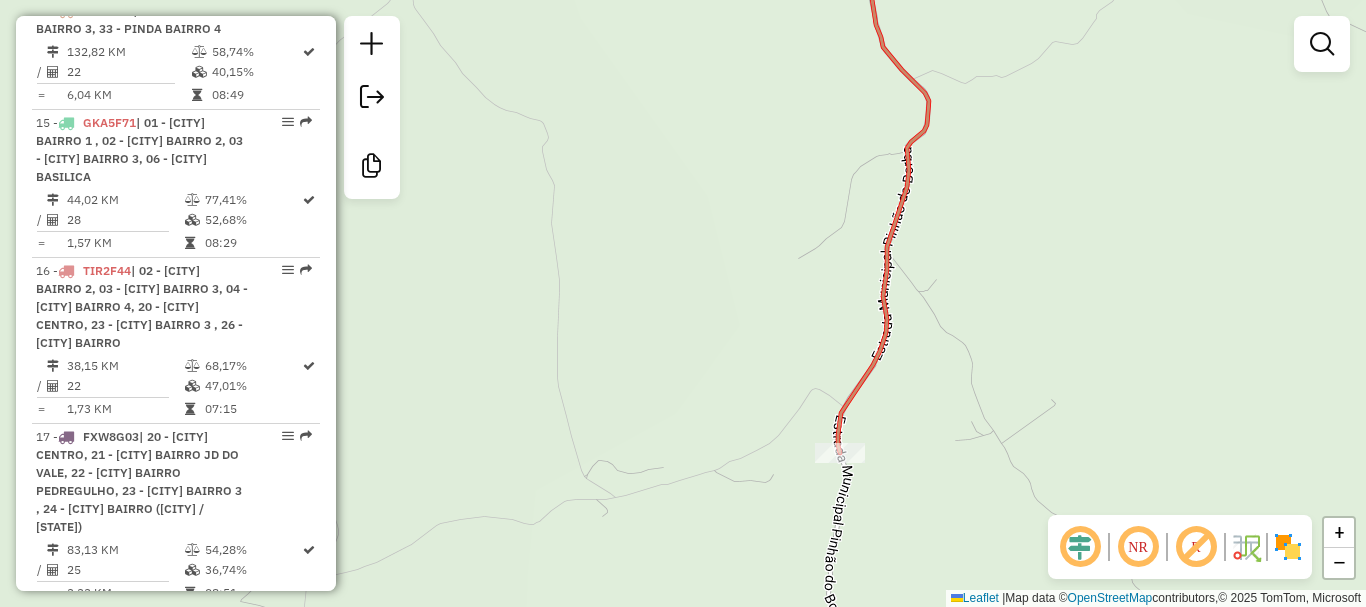 drag, startPoint x: 658, startPoint y: 331, endPoint x: 598, endPoint y: 184, distance: 158.77342 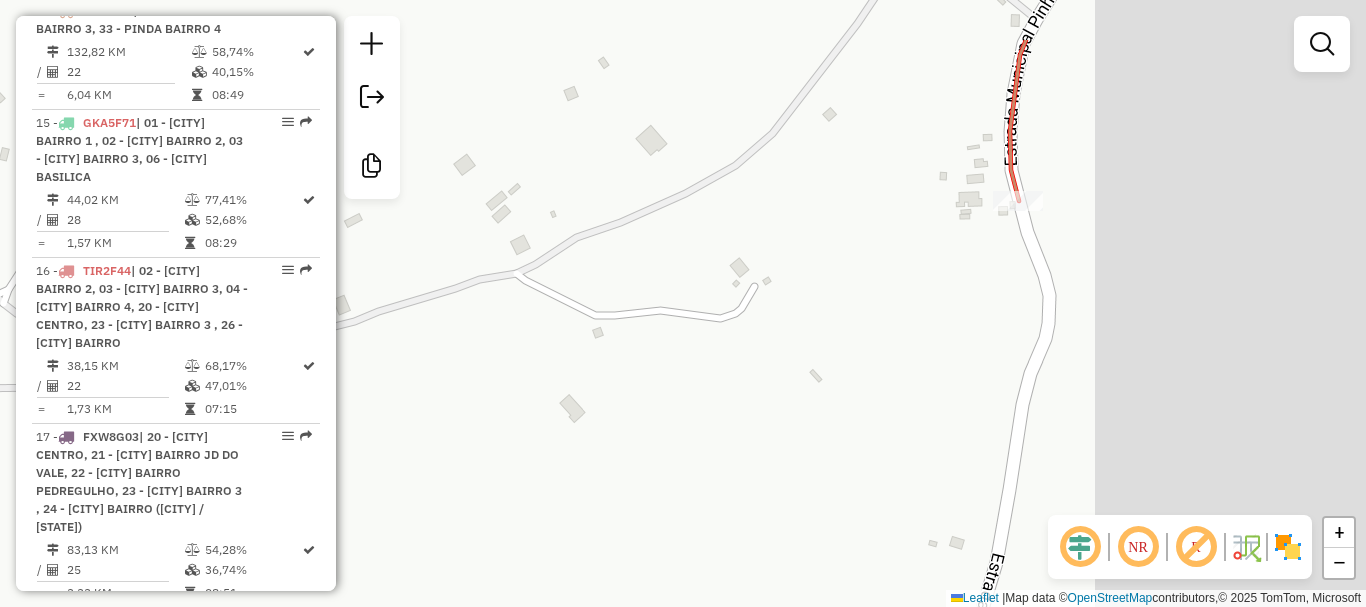 drag, startPoint x: 814, startPoint y: 266, endPoint x: 593, endPoint y: 315, distance: 226.36696 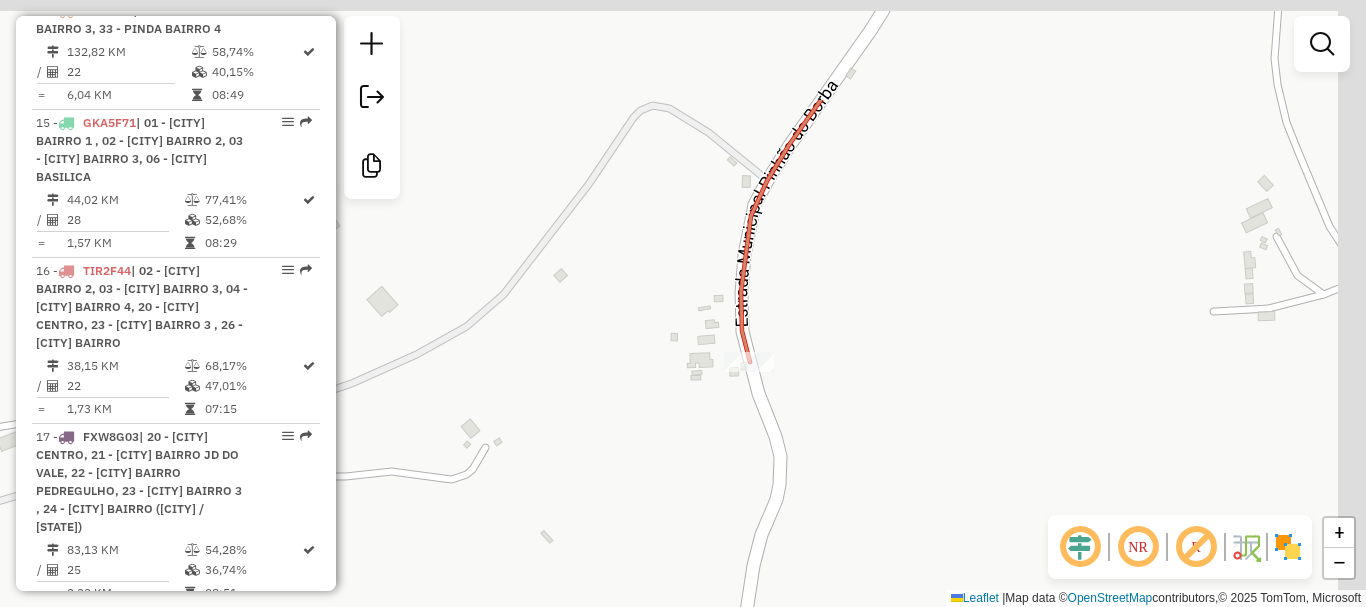 drag, startPoint x: 763, startPoint y: 244, endPoint x: 518, endPoint y: 386, distance: 283.17664 